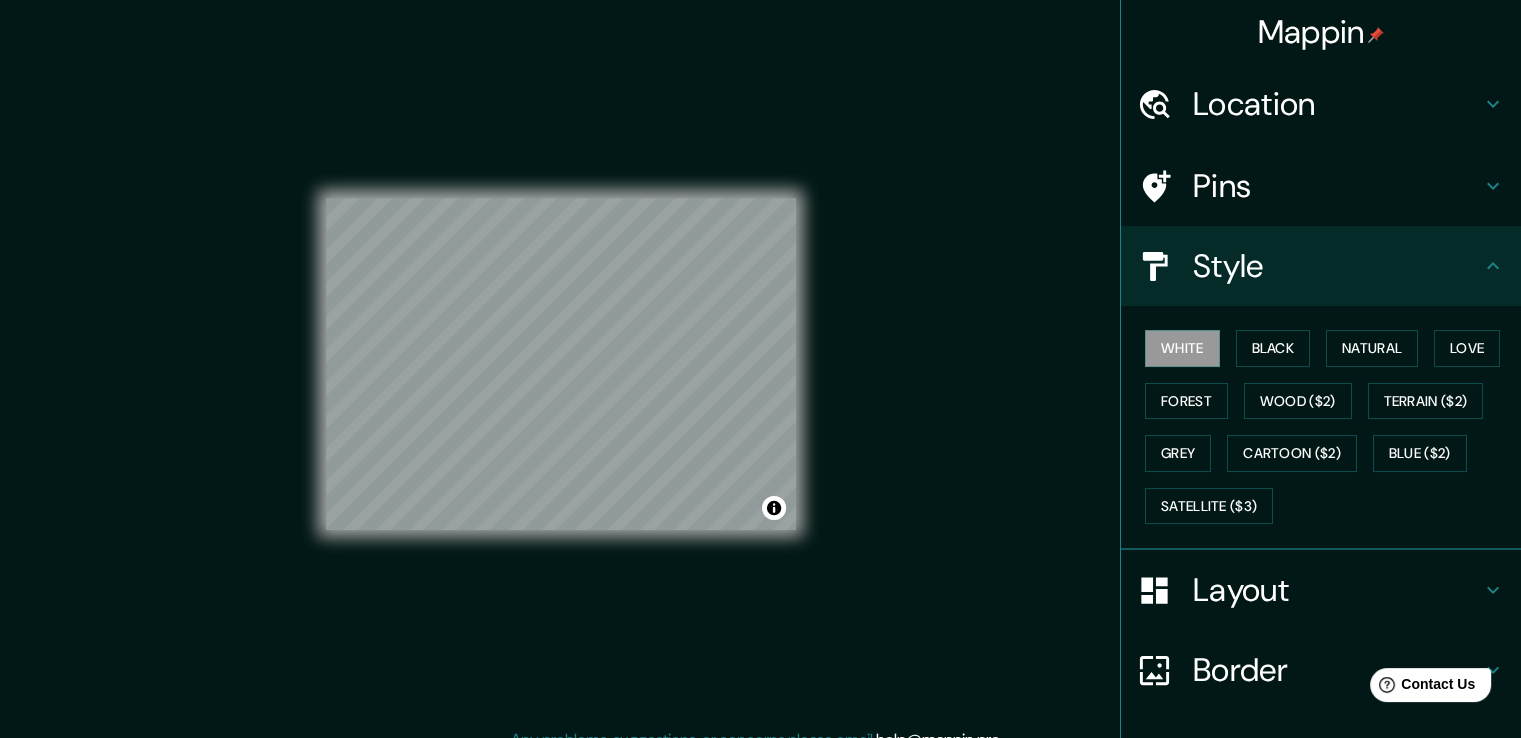 scroll, scrollTop: 0, scrollLeft: 0, axis: both 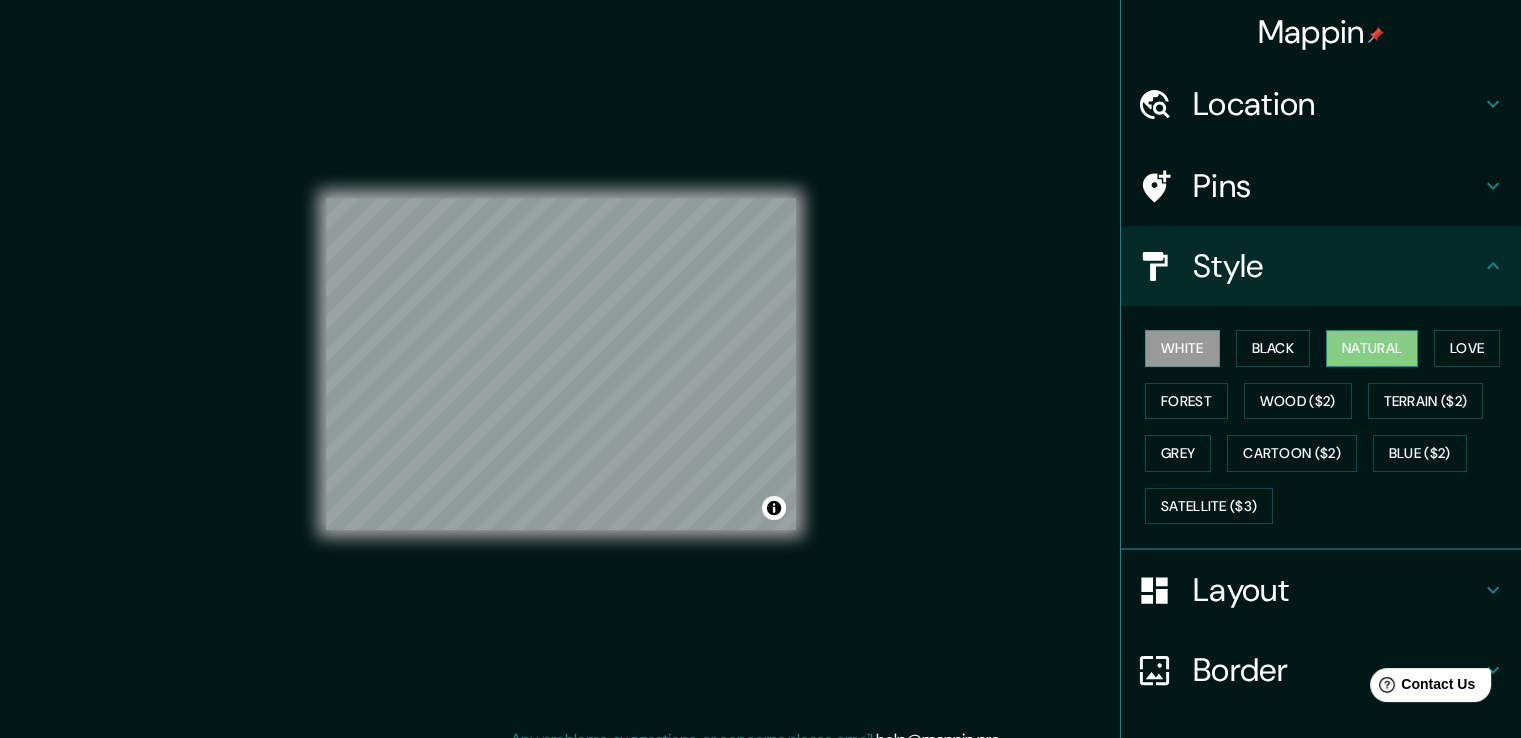 click on "Natural" at bounding box center [1372, 348] 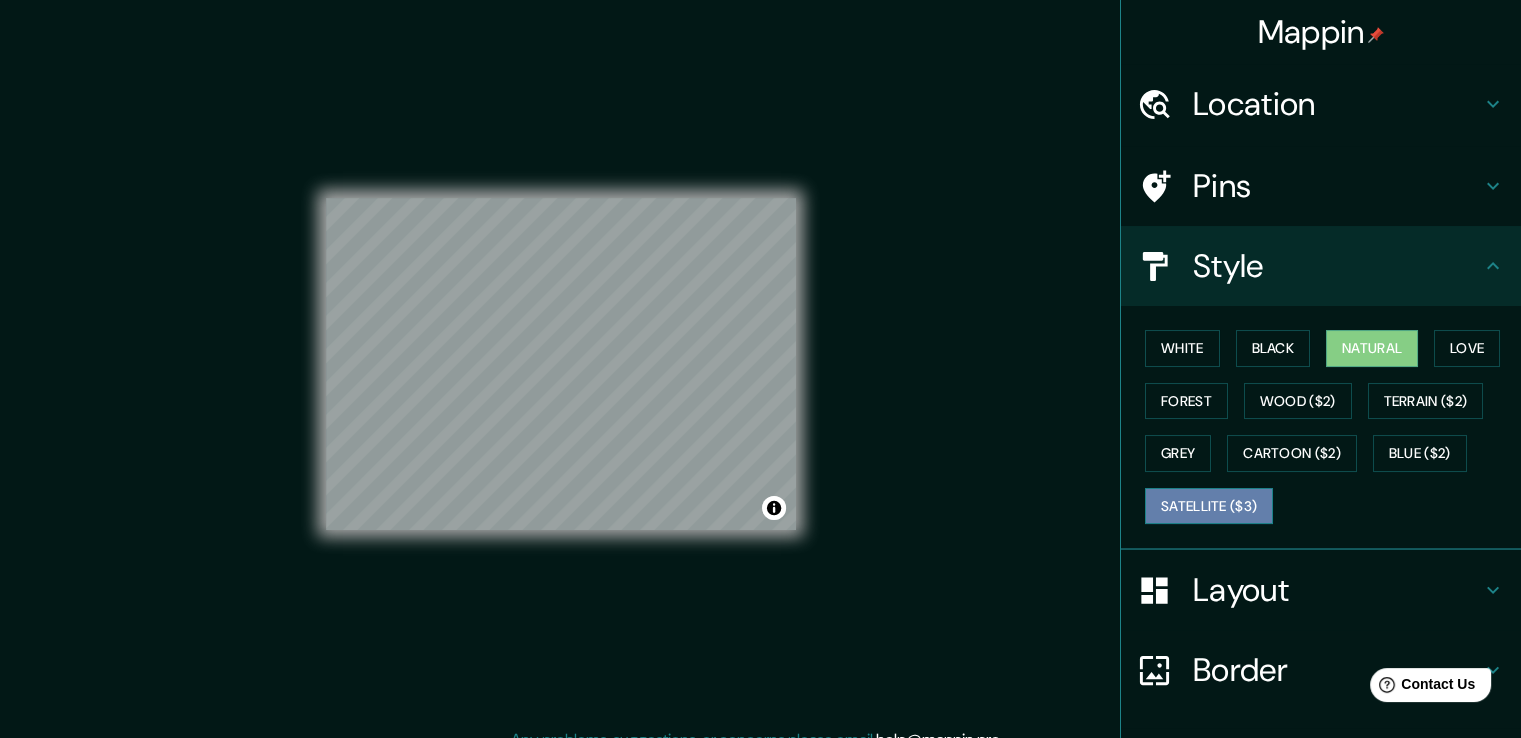 click on "Satellite ($3)" at bounding box center (1209, 506) 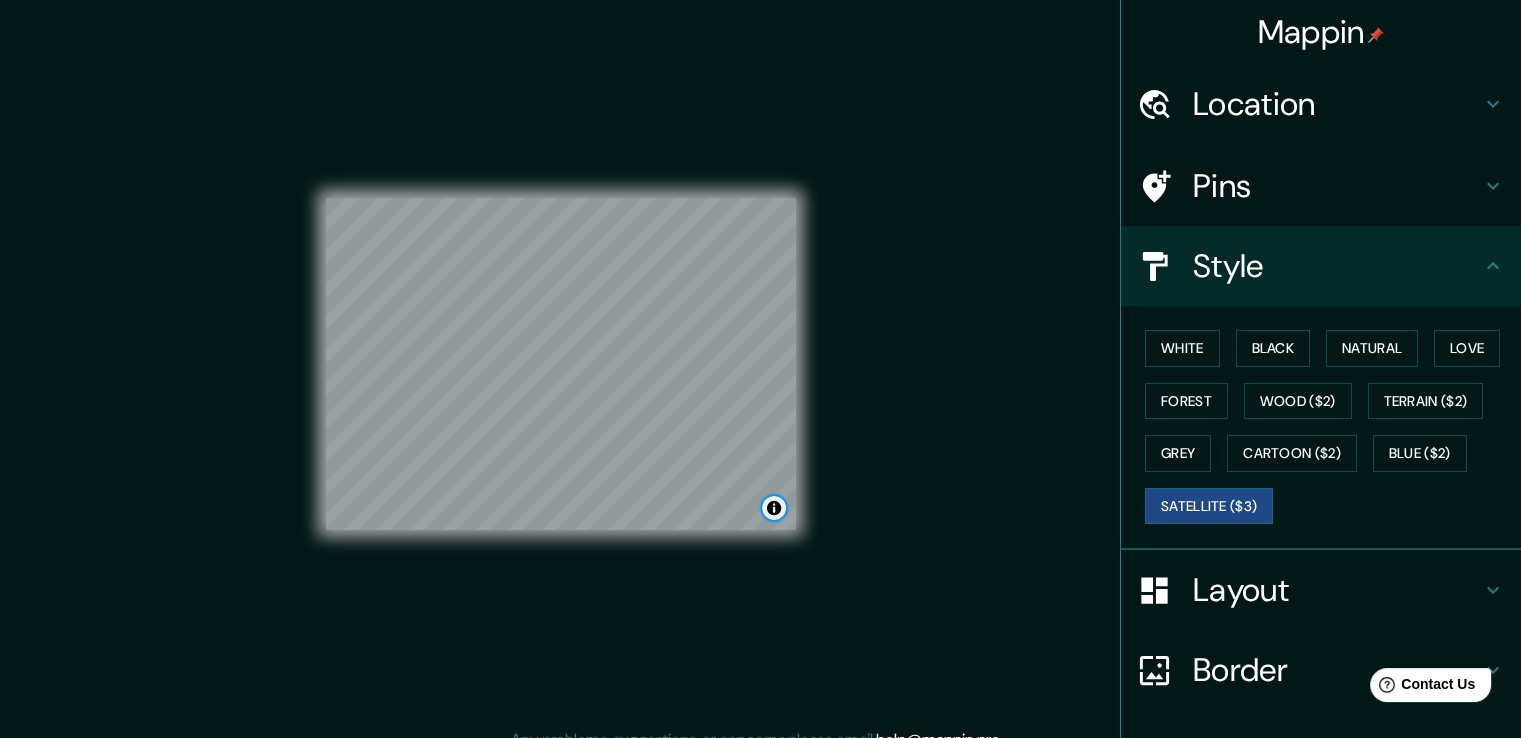 click at bounding box center [774, 508] 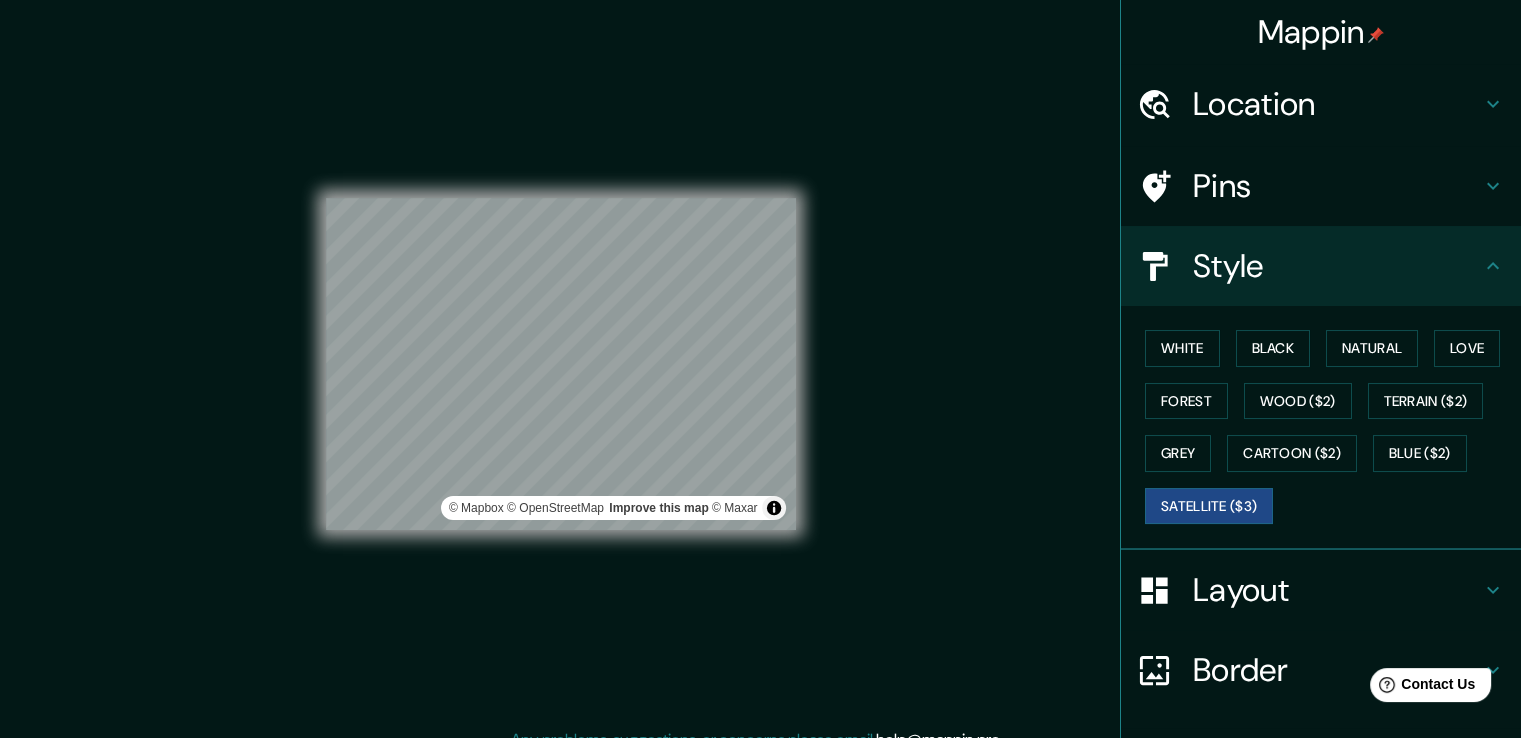 click on "Mappin Location Pins Style White Black Natural Love Forest Wood ($2) Terrain ($2) Grey Cartoon ($2) Blue ($2) Satellite ($3) Layout Border Choose a border.  Hint : you can make layers of the frame opaque to create some cool effects. None Simple Transparent Fancy Size A4 single Create your map © Mapbox   © OpenStreetMap   Improve this map   © Maxar Any problems, suggestions, or concerns please email    help@mappin.pro . . ." at bounding box center [760, 380] 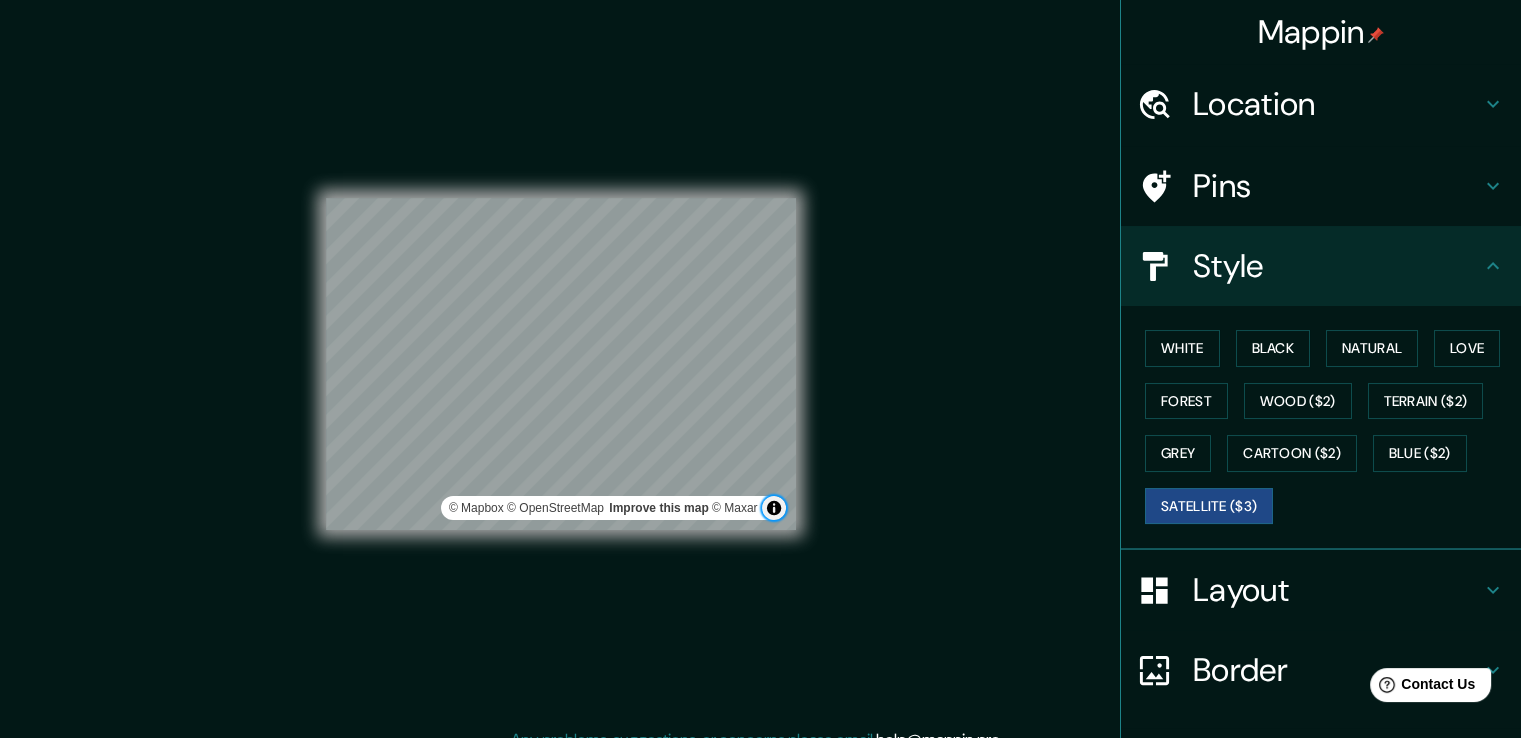 click at bounding box center (774, 508) 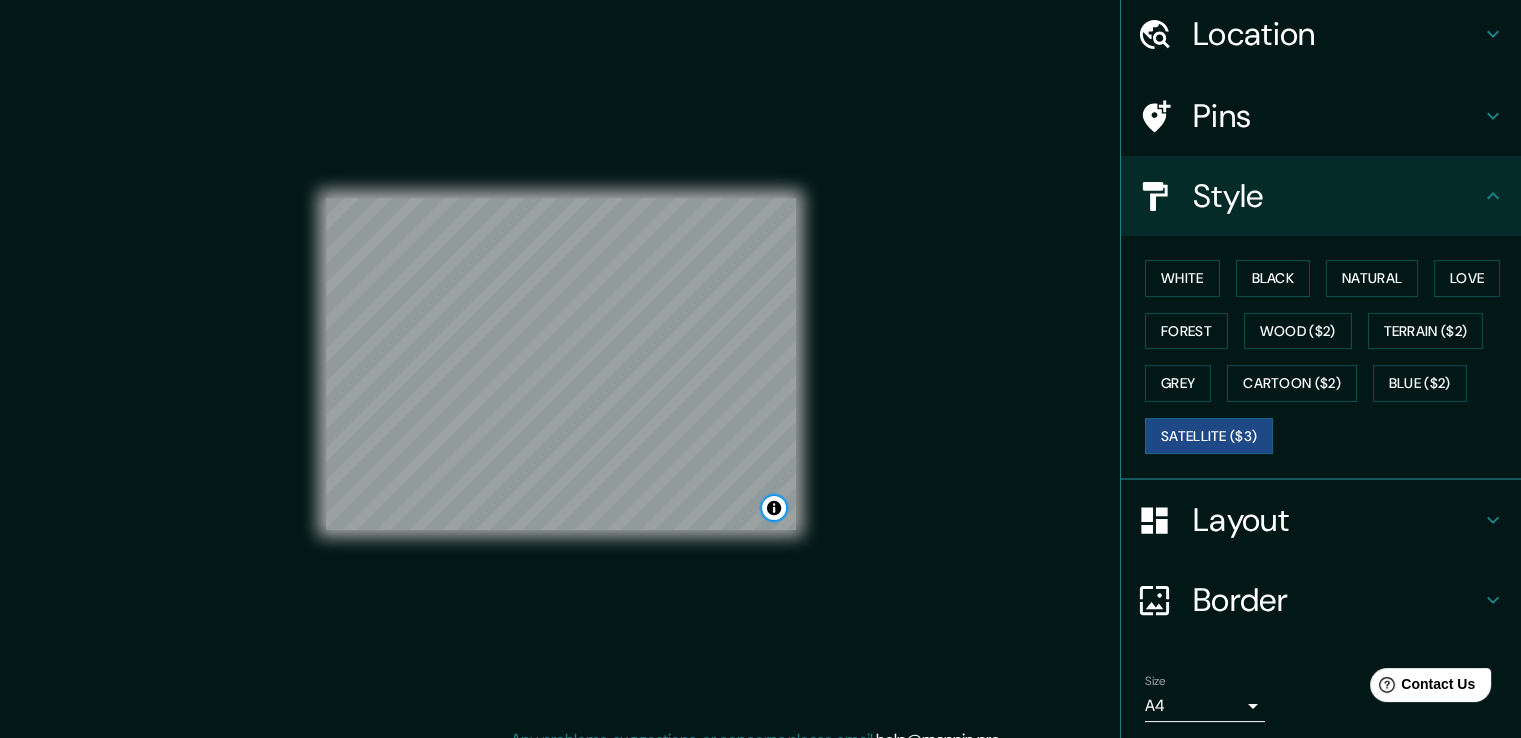 scroll, scrollTop: 136, scrollLeft: 0, axis: vertical 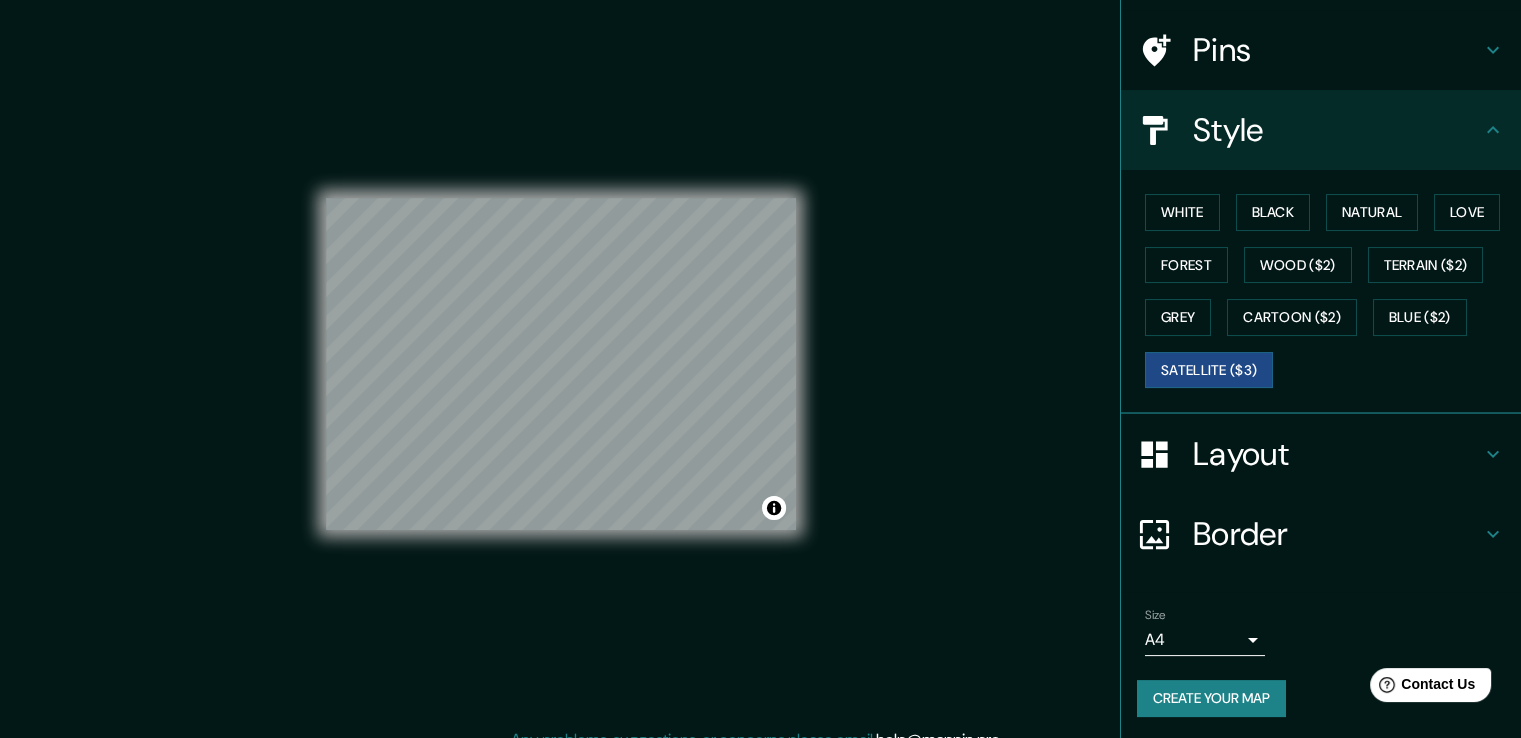 click on "Create your map" at bounding box center [1211, 698] 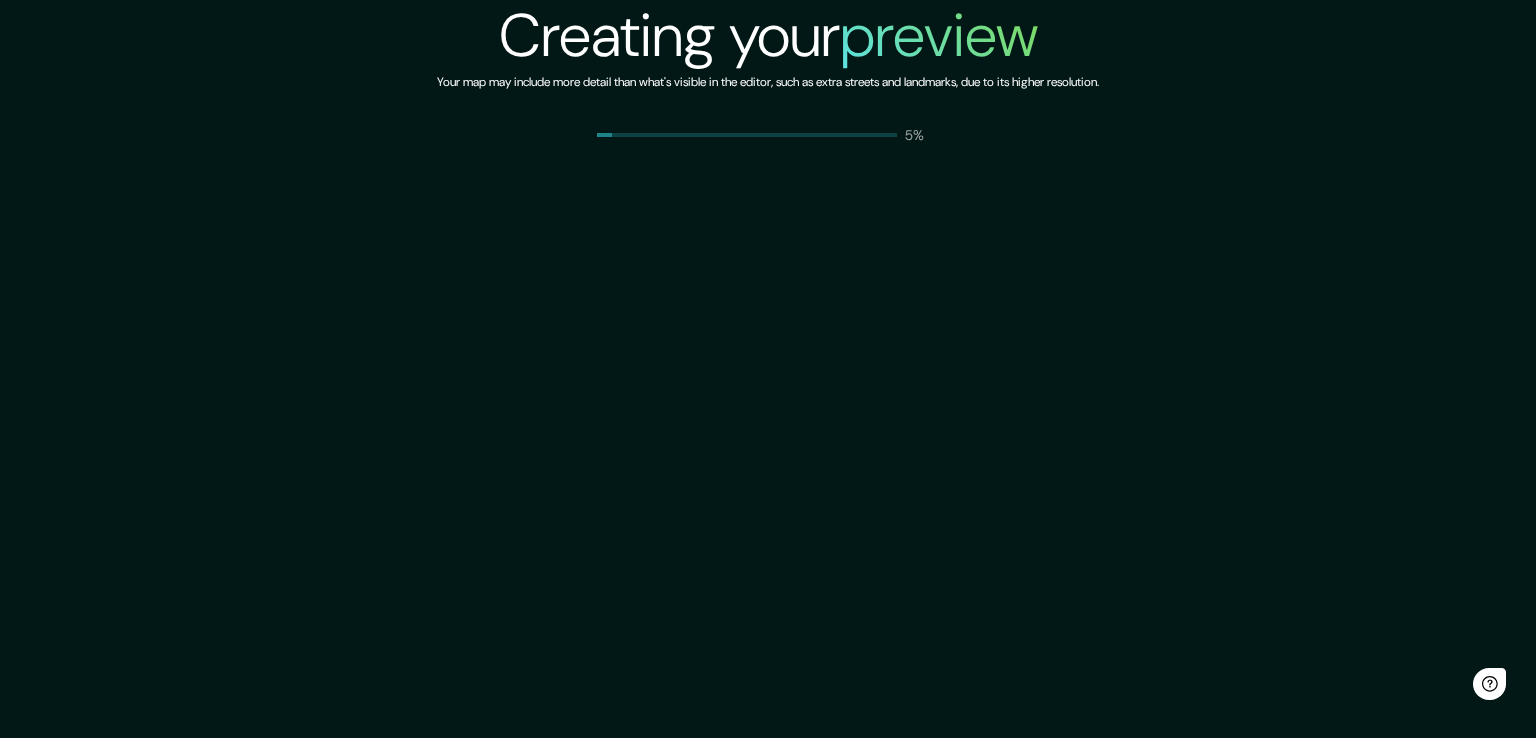 scroll, scrollTop: 0, scrollLeft: 0, axis: both 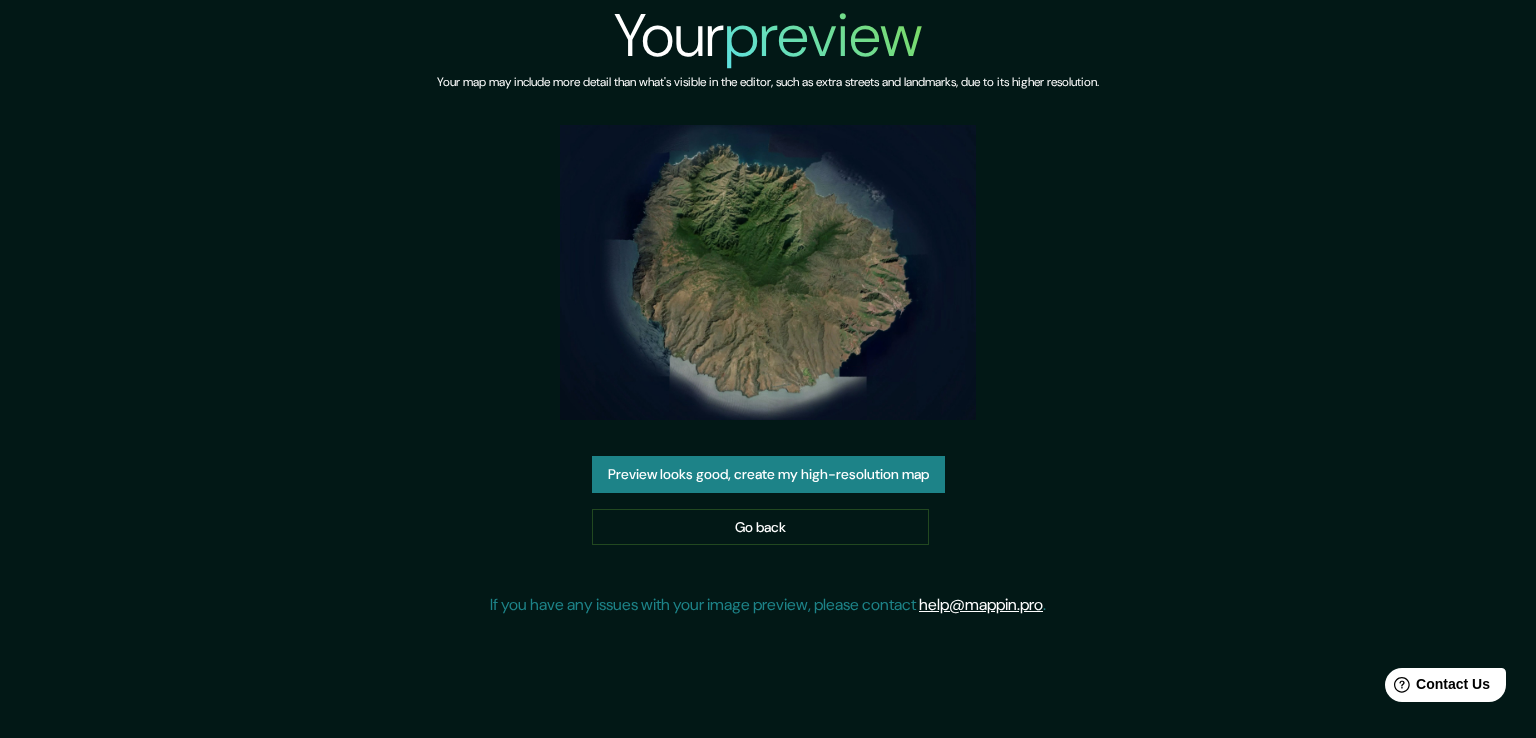 click at bounding box center (768, 272) 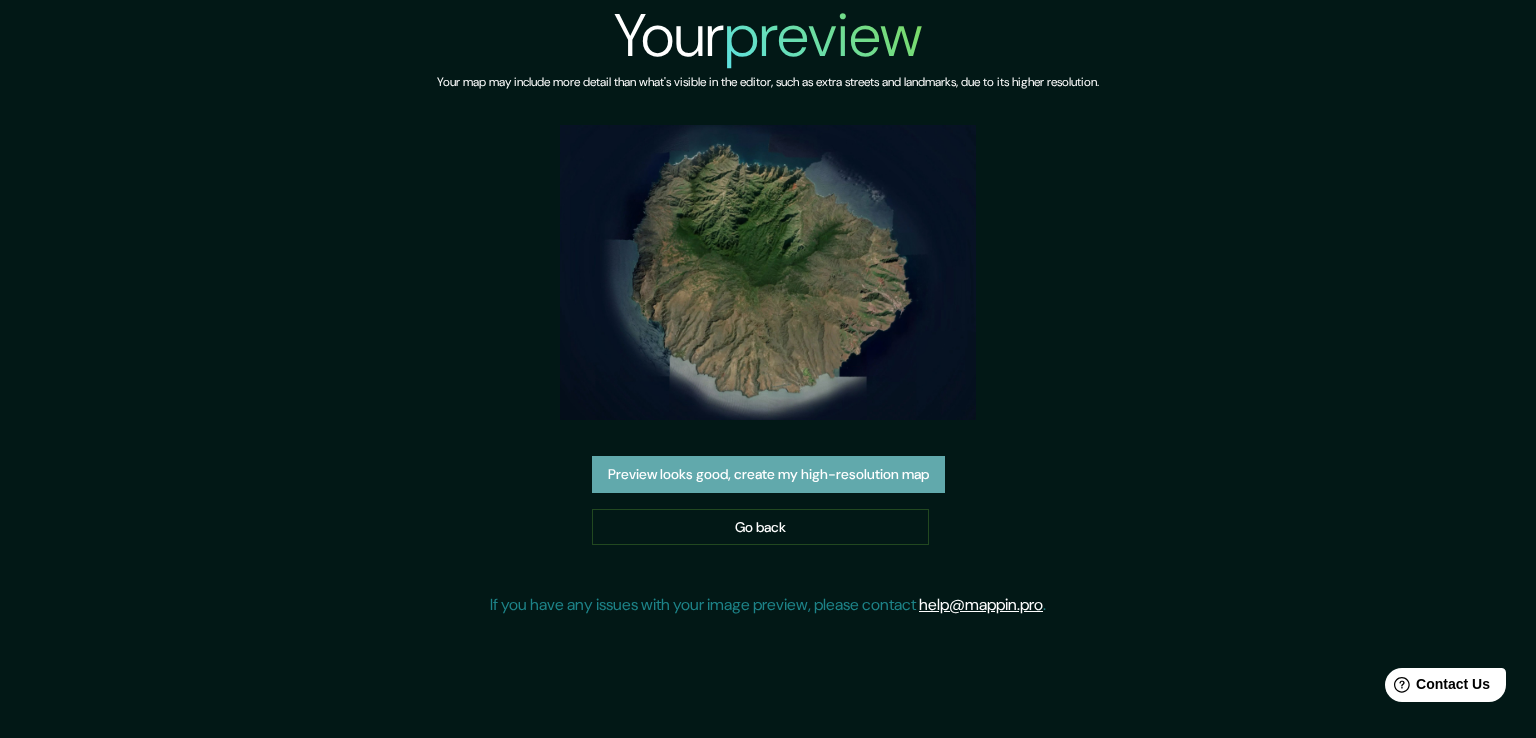 click on "Preview looks good, create my high-resolution map" at bounding box center (768, 474) 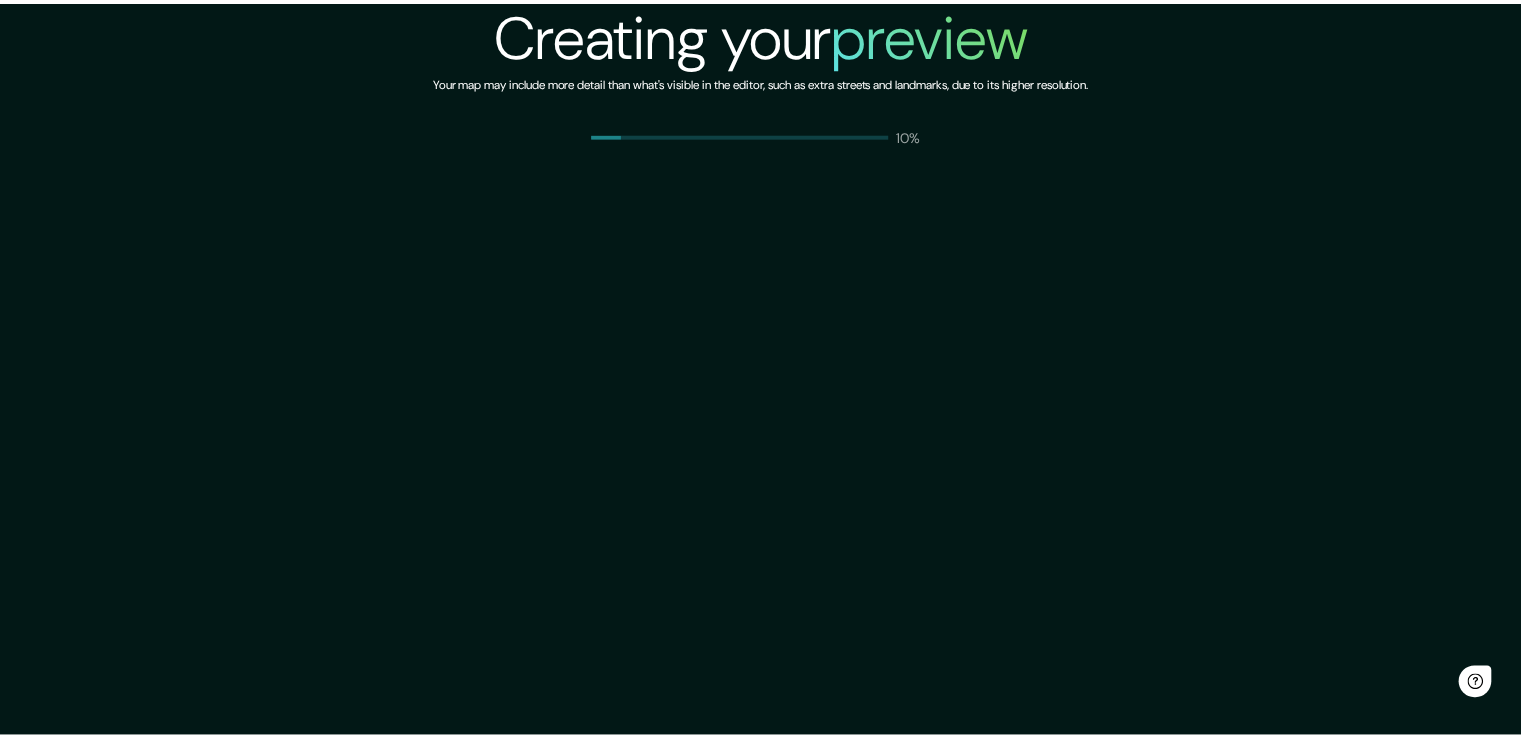 scroll, scrollTop: 0, scrollLeft: 0, axis: both 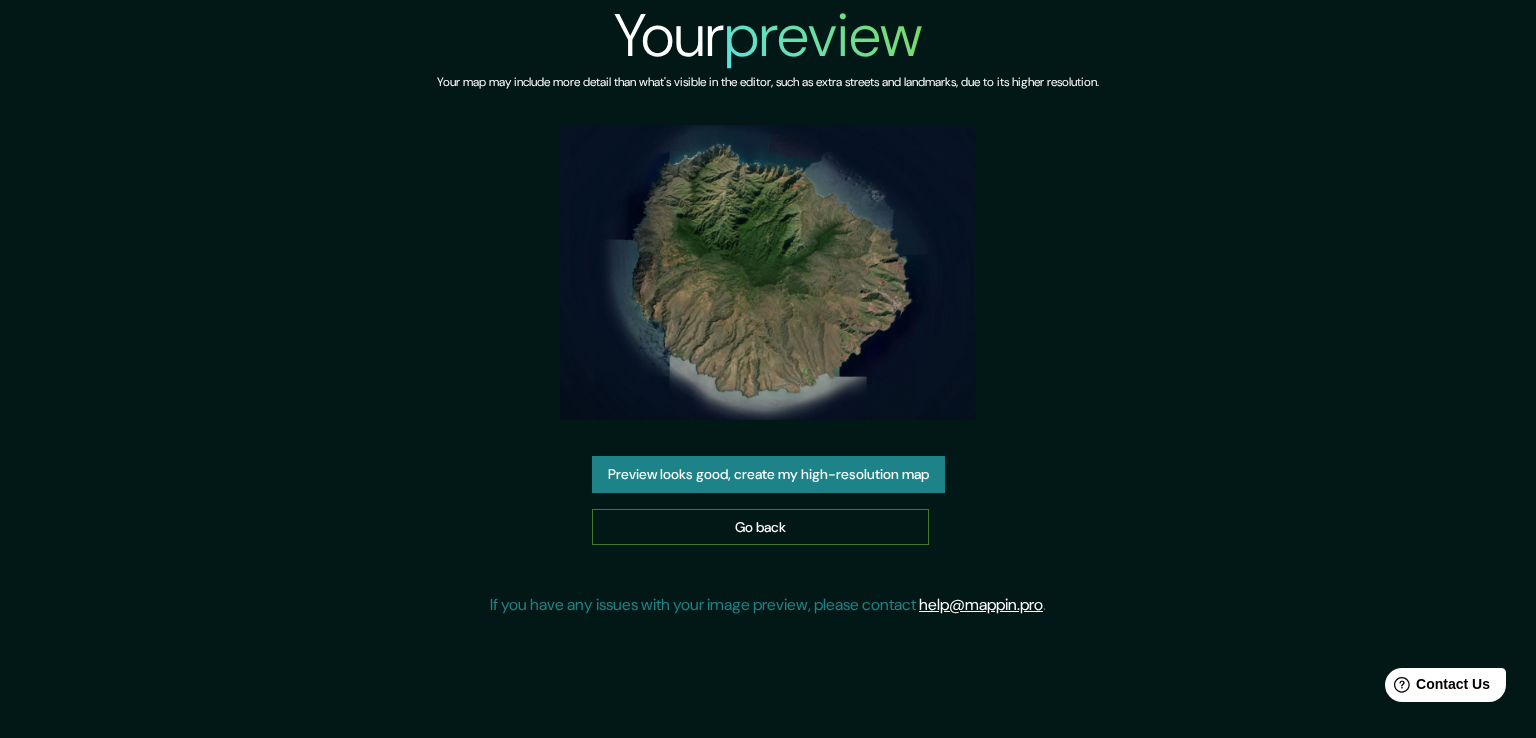 click on "Go back" at bounding box center [760, 527] 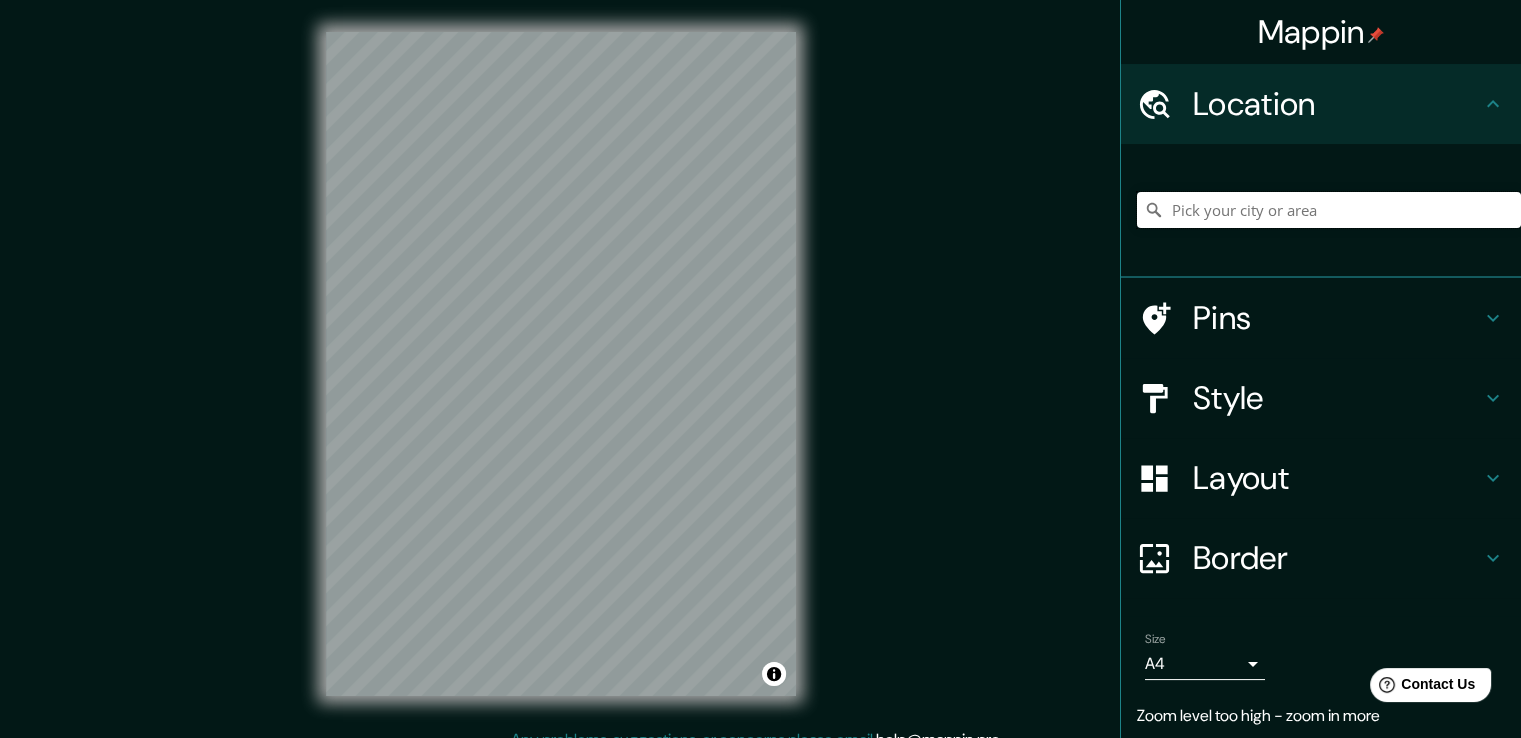 drag, startPoint x: 1220, startPoint y: 219, endPoint x: 1228, endPoint y: 241, distance: 23.409399 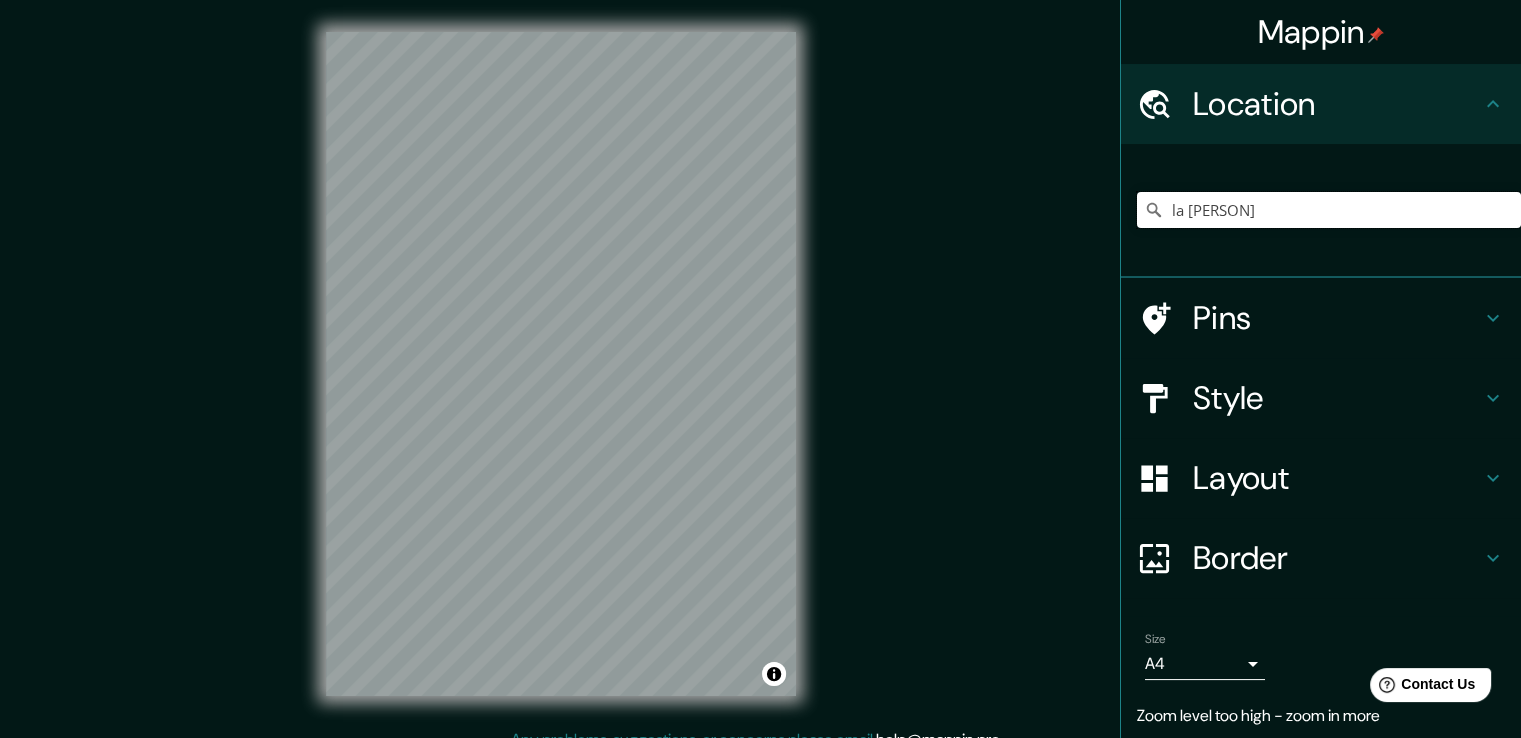 type on "la [PERSON]" 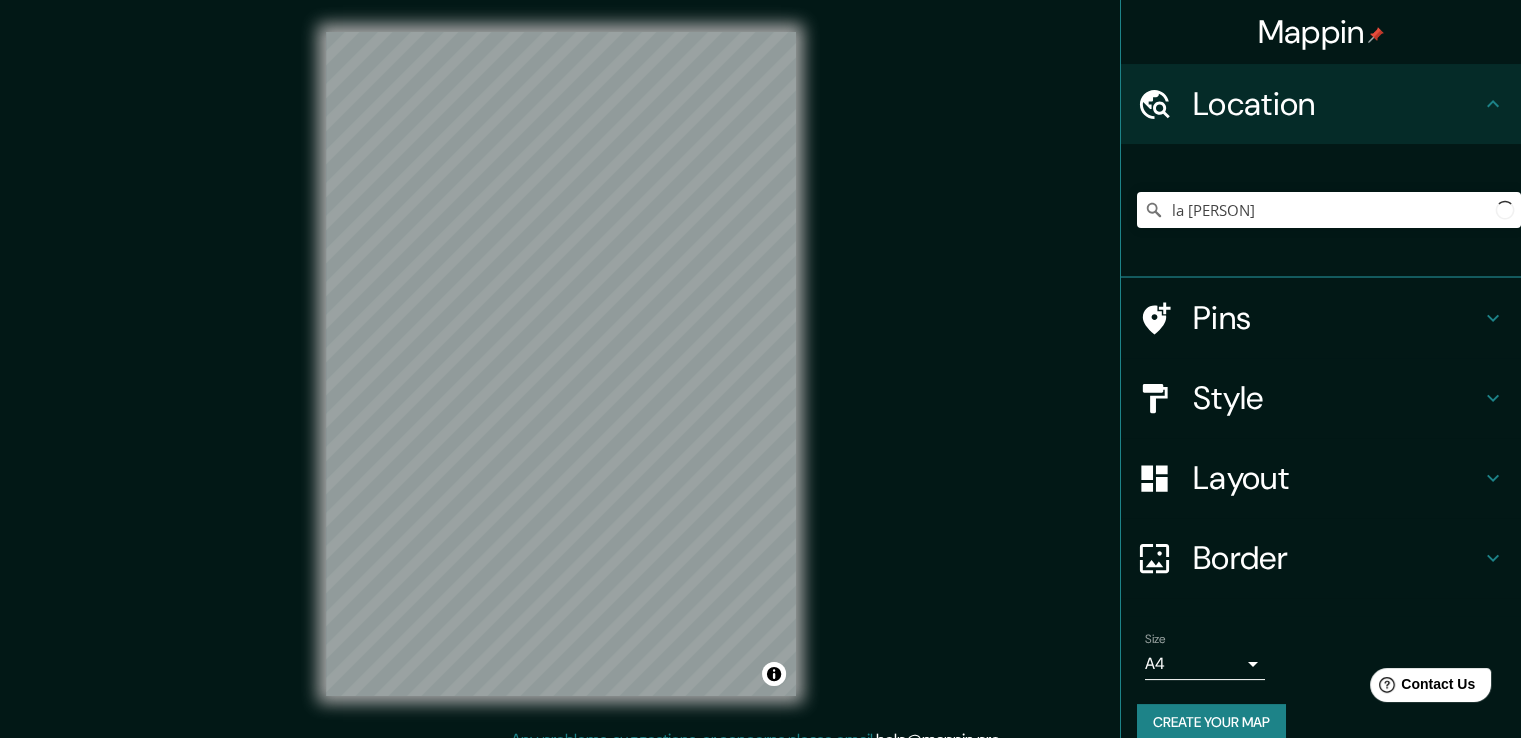 click on "Pins" at bounding box center [1337, 104] 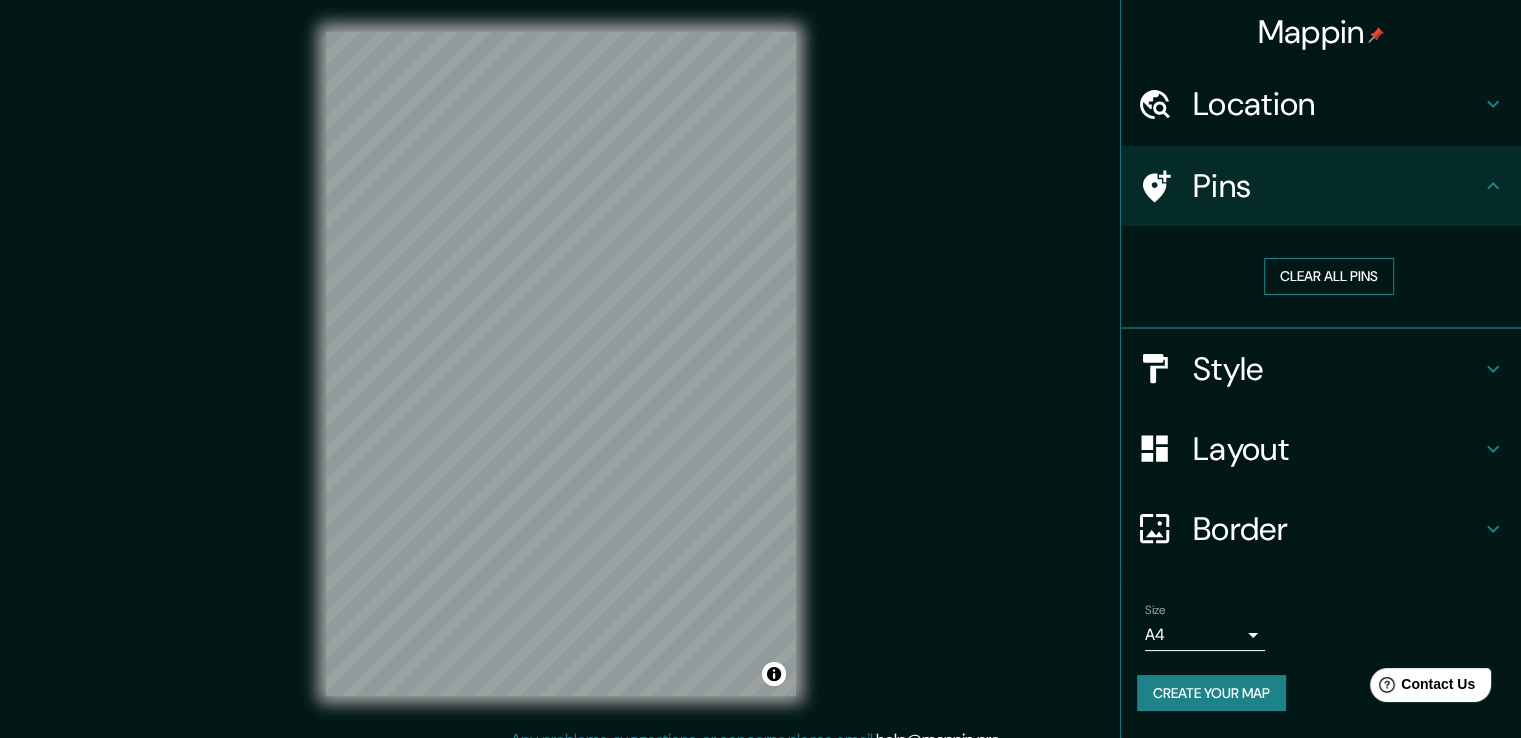 click on "Clear all pins" at bounding box center [1329, 276] 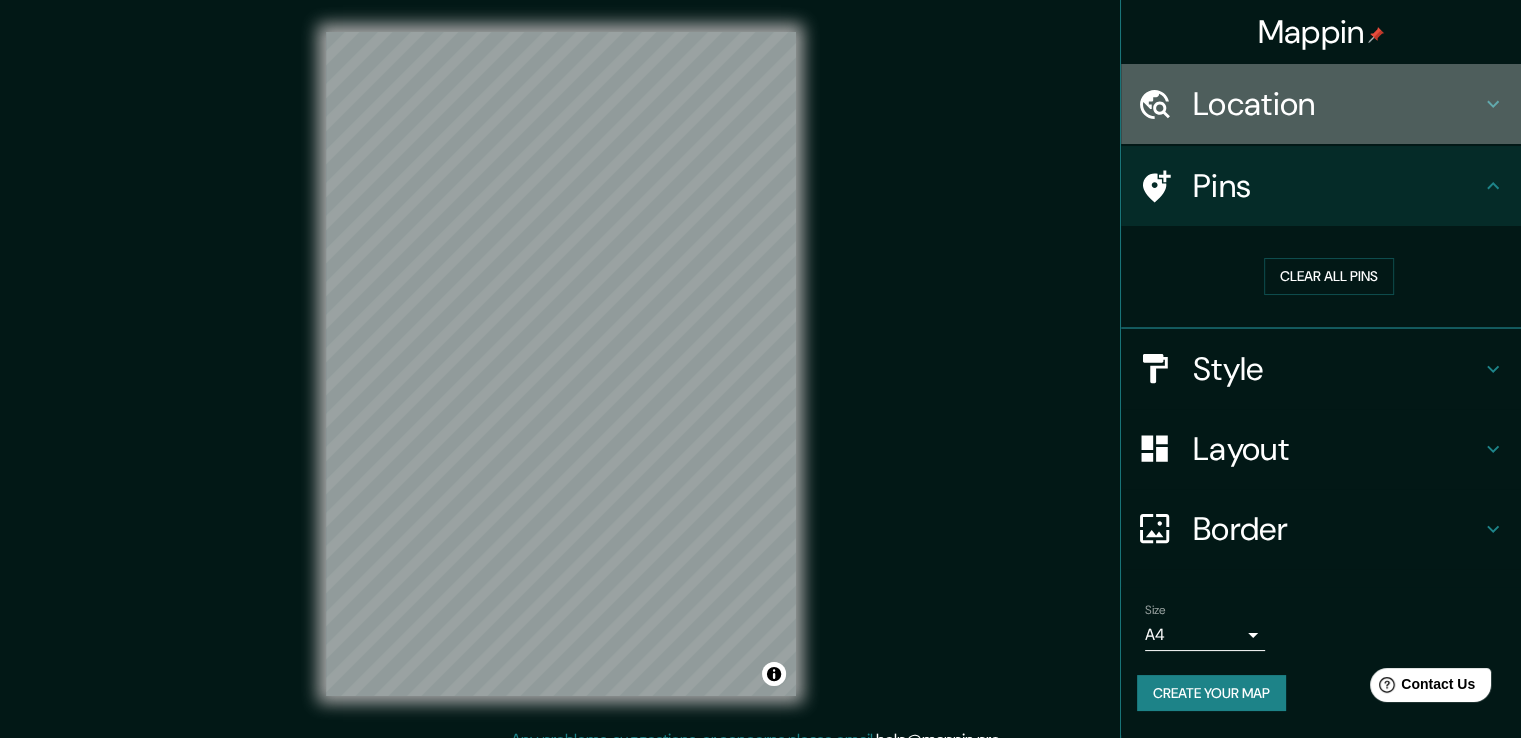 click on "Location" at bounding box center [1337, 104] 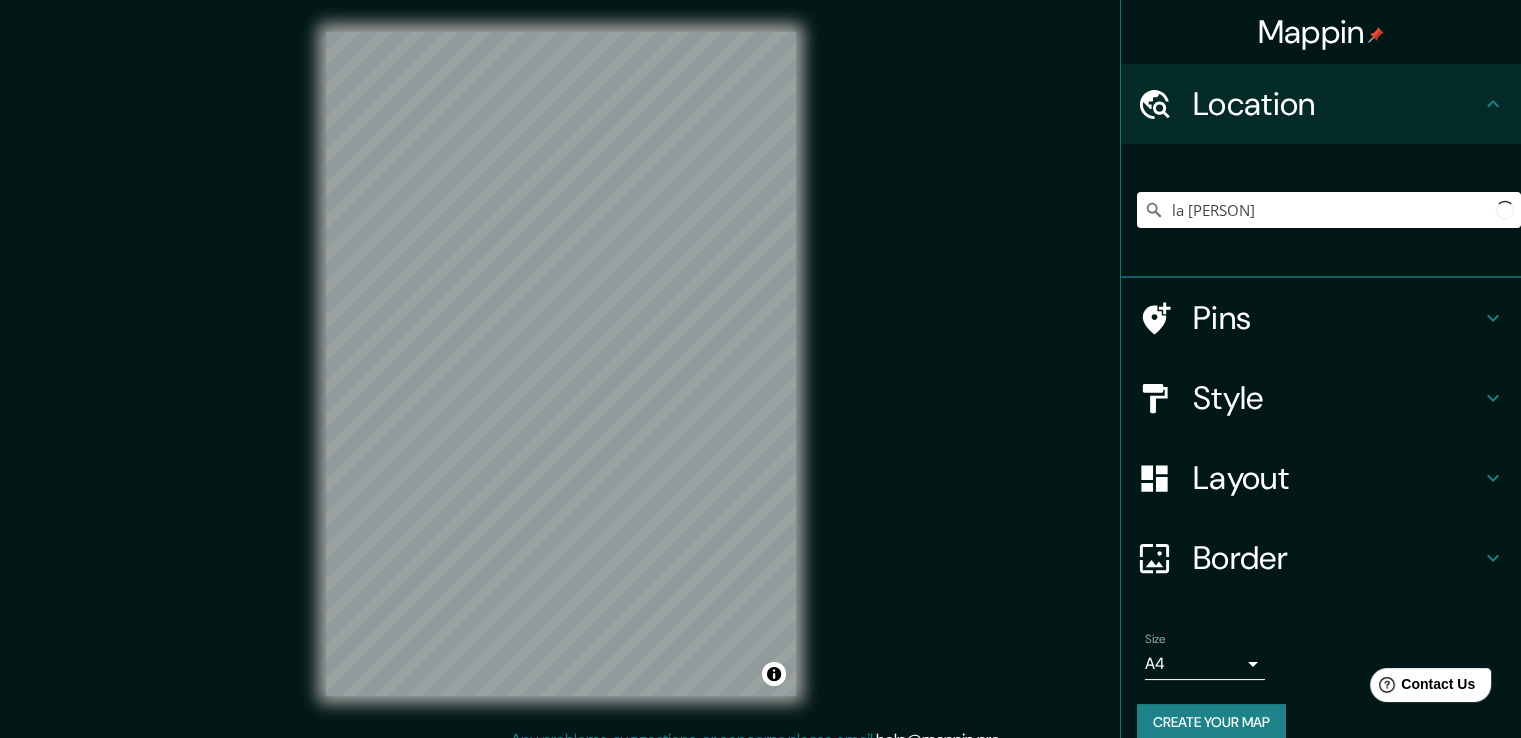 click on "Layout" at bounding box center [1337, 104] 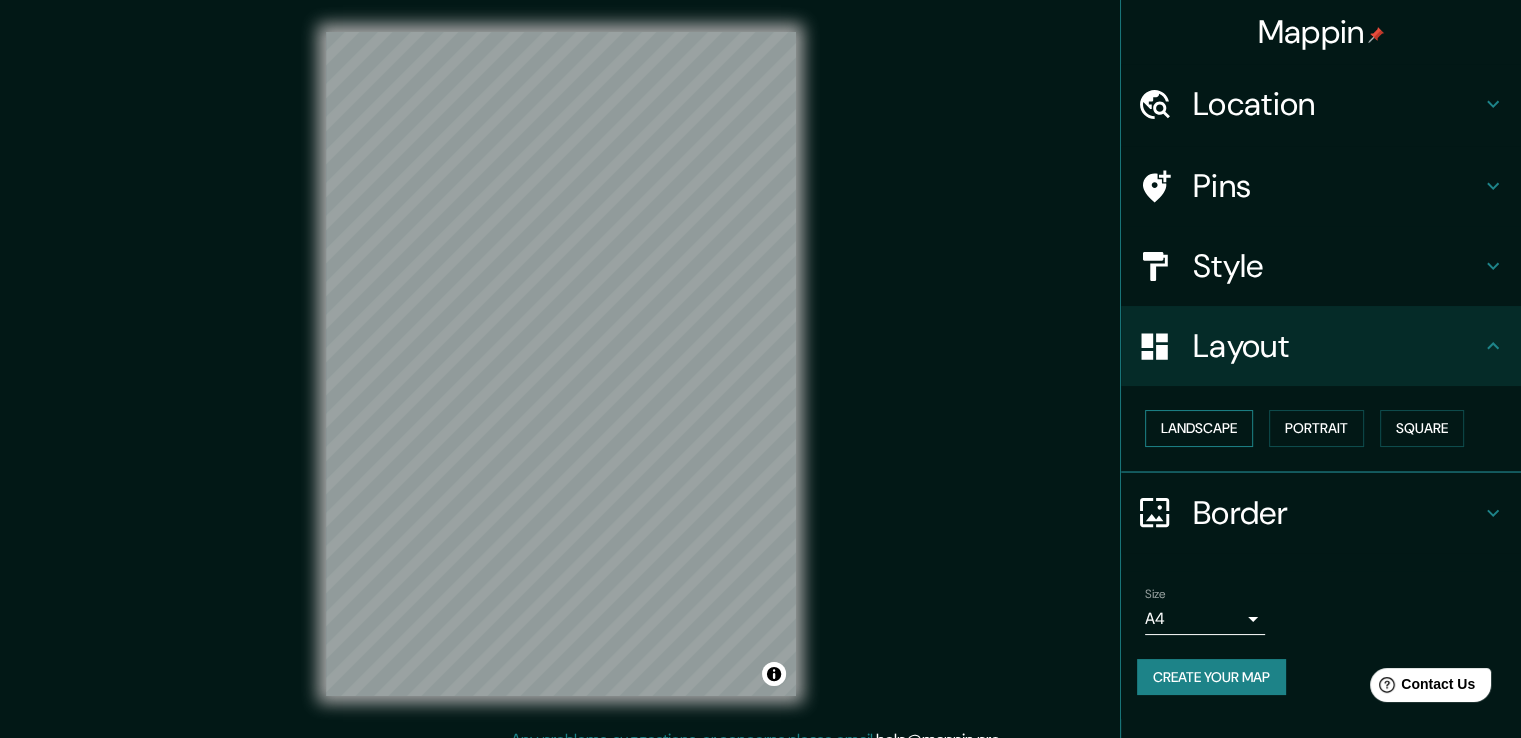 click on "Landscape" at bounding box center (1199, 428) 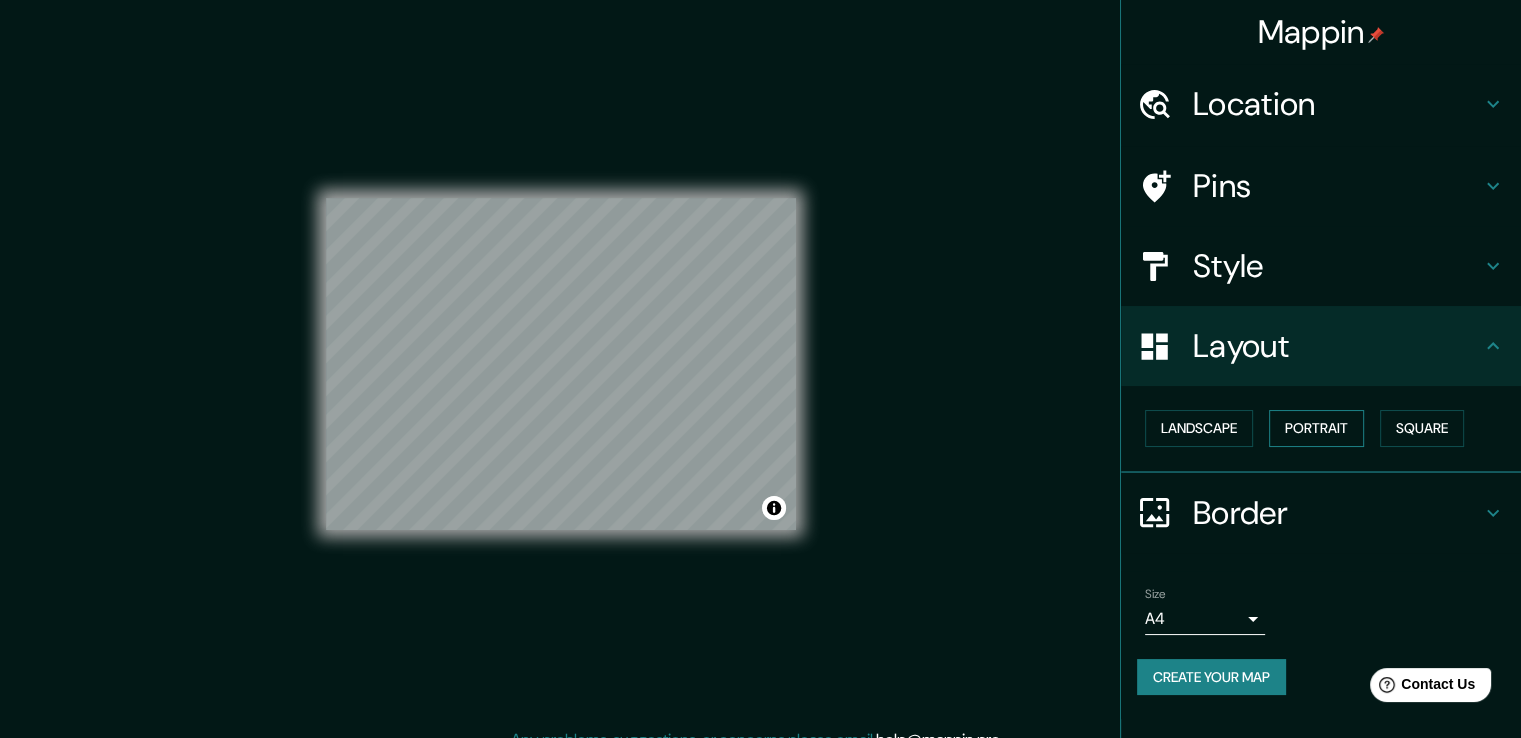 click on "Portrait" at bounding box center (1316, 428) 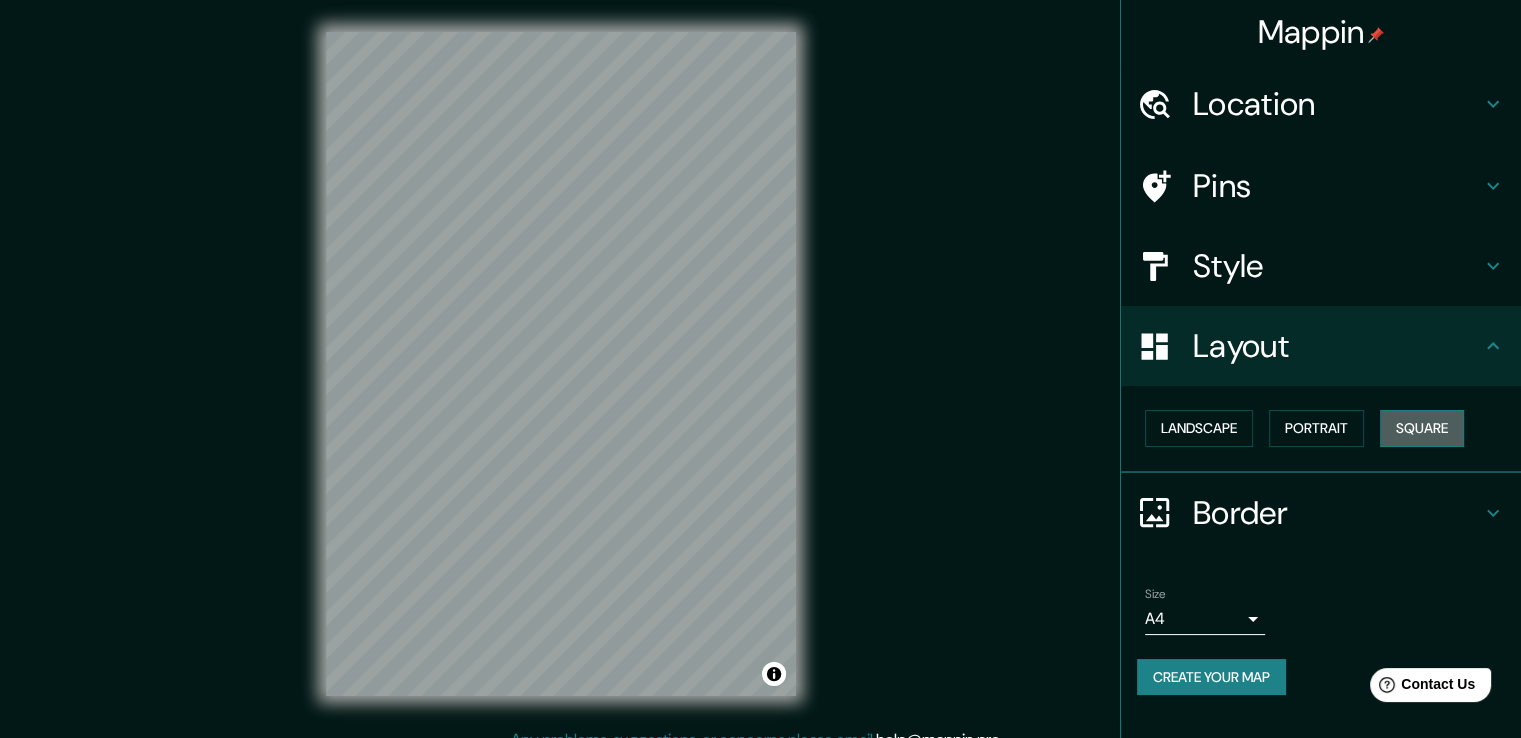 click on "Square" at bounding box center (1422, 428) 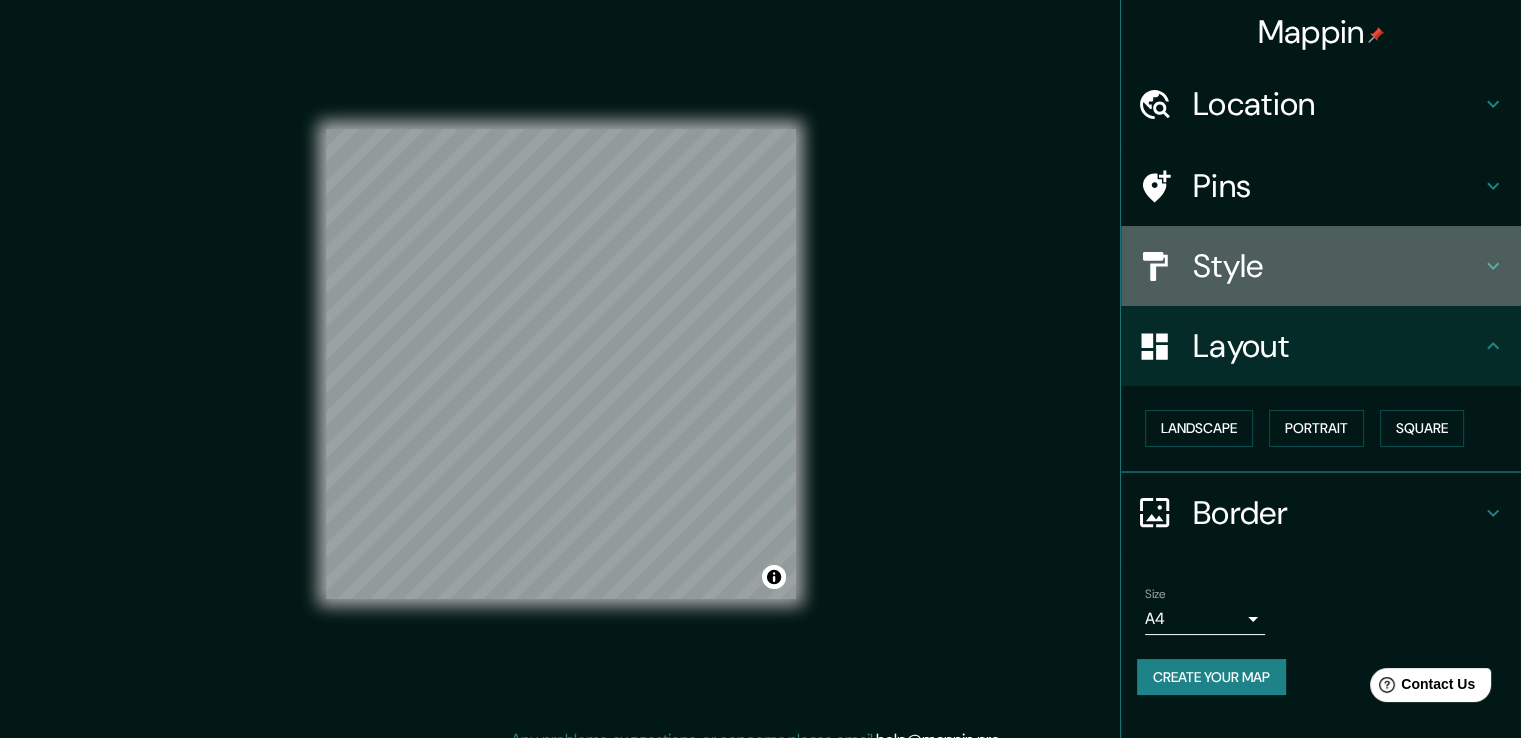 click on "Style" at bounding box center [1337, 104] 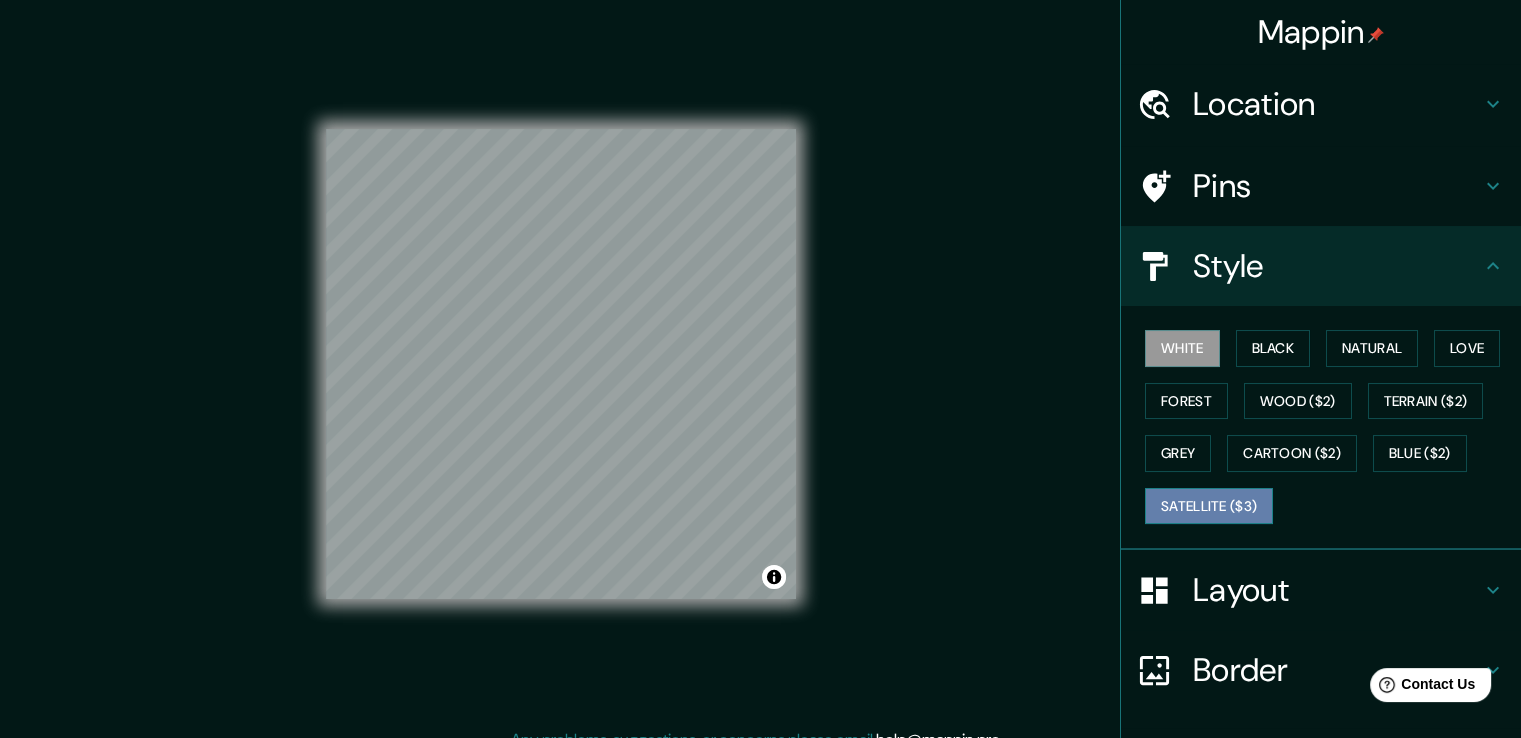 click on "Satellite ($3)" at bounding box center [1209, 506] 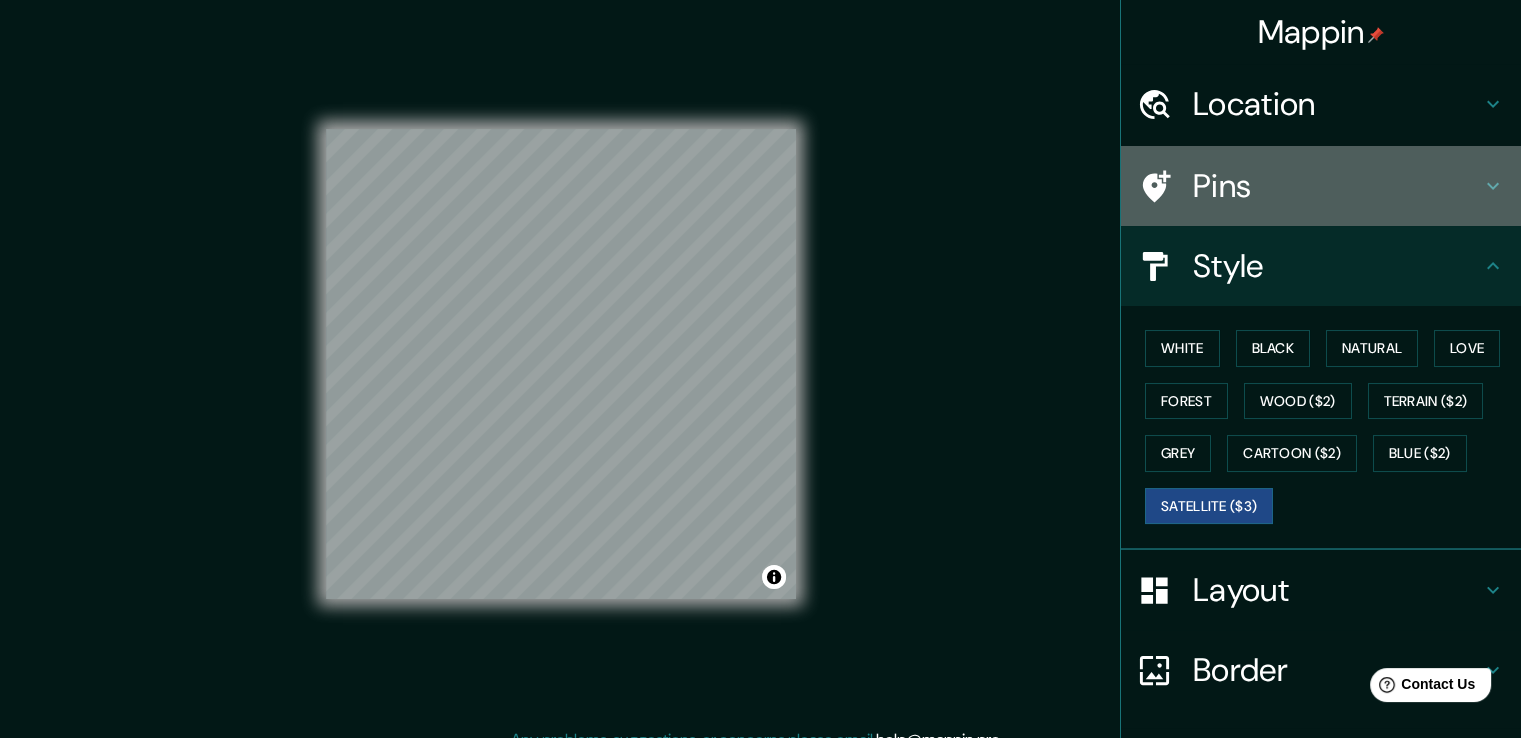 click on "Pins" at bounding box center (1337, 104) 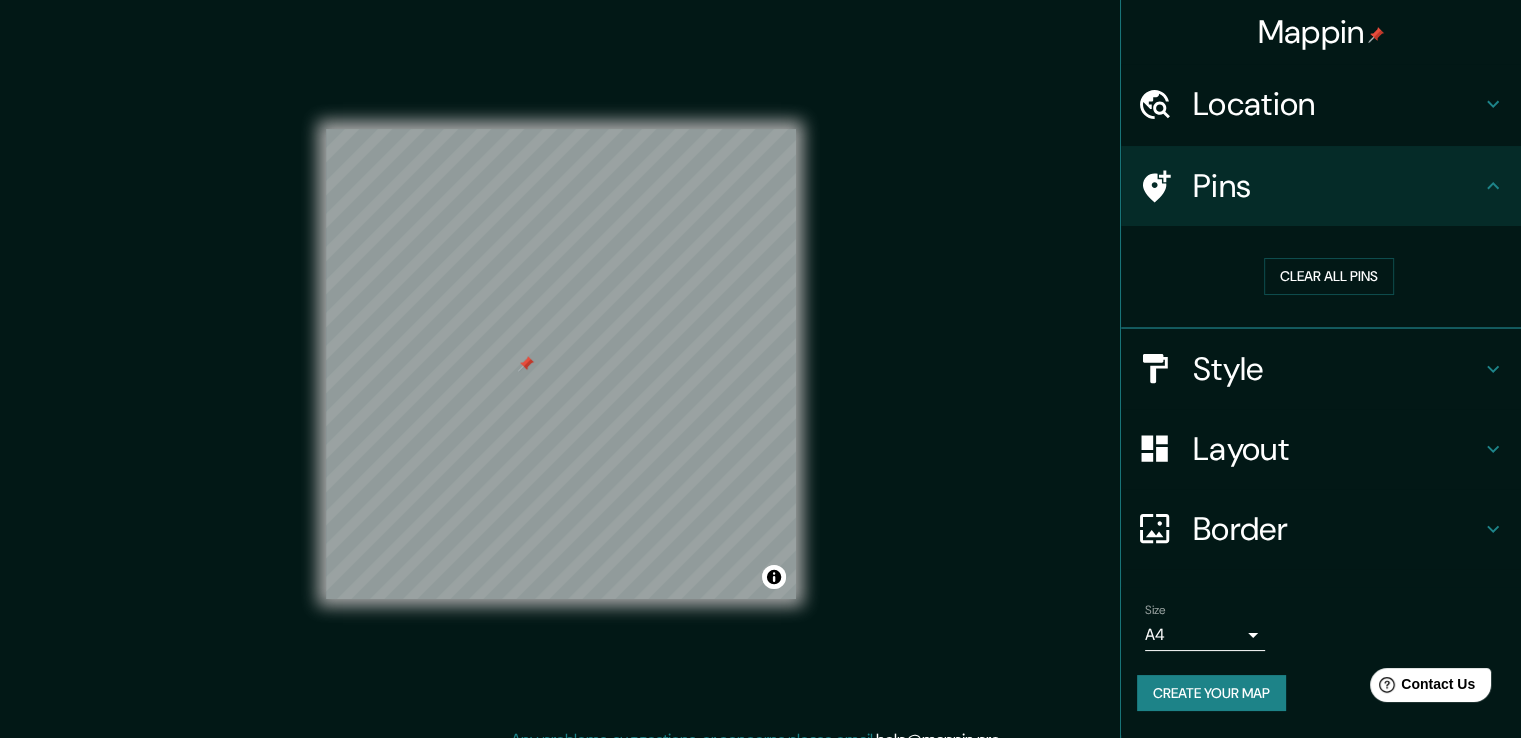 drag, startPoint x: 532, startPoint y: 368, endPoint x: 991, endPoint y: 381, distance: 459.18405 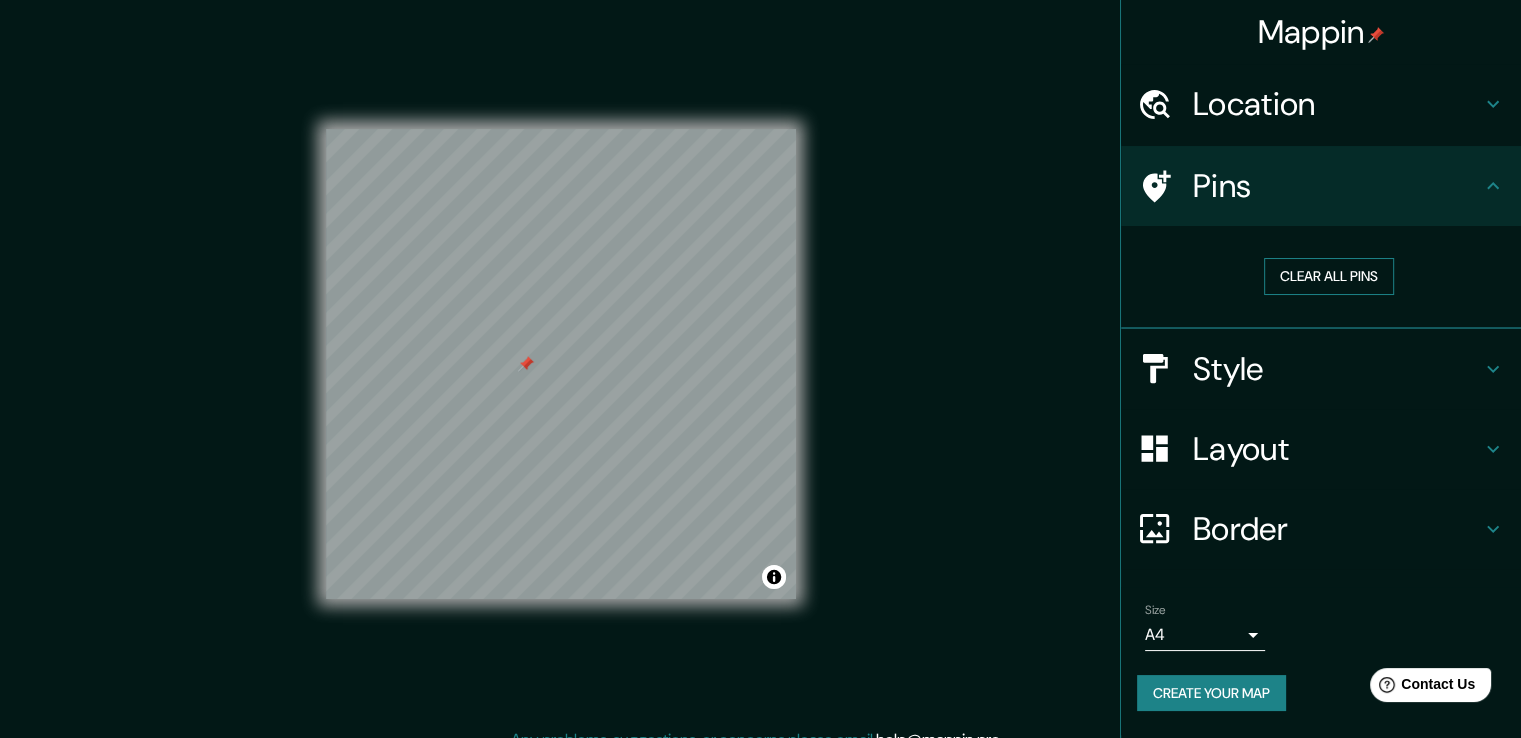 click on "Clear all pins" at bounding box center (1329, 276) 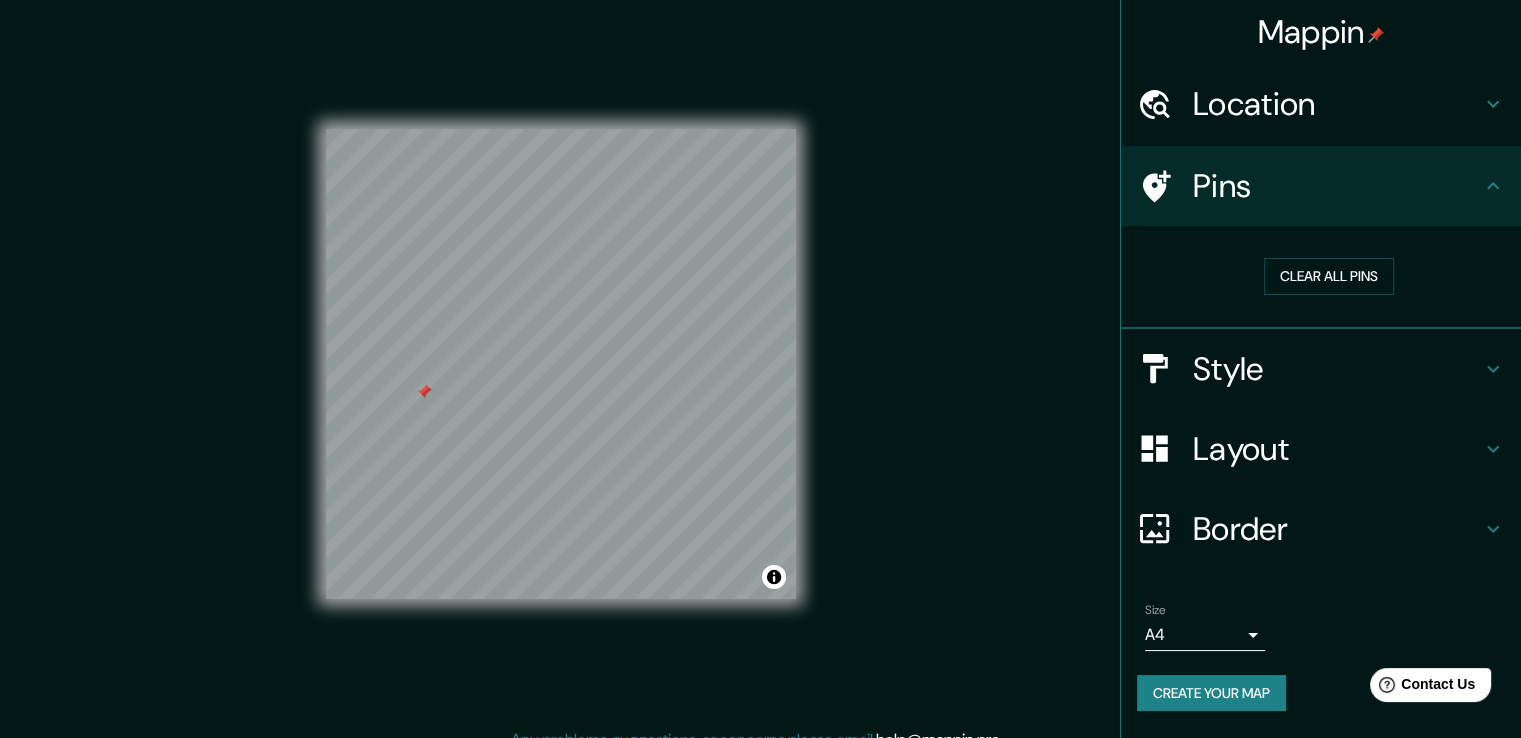 click on "Pins" at bounding box center (1321, 186) 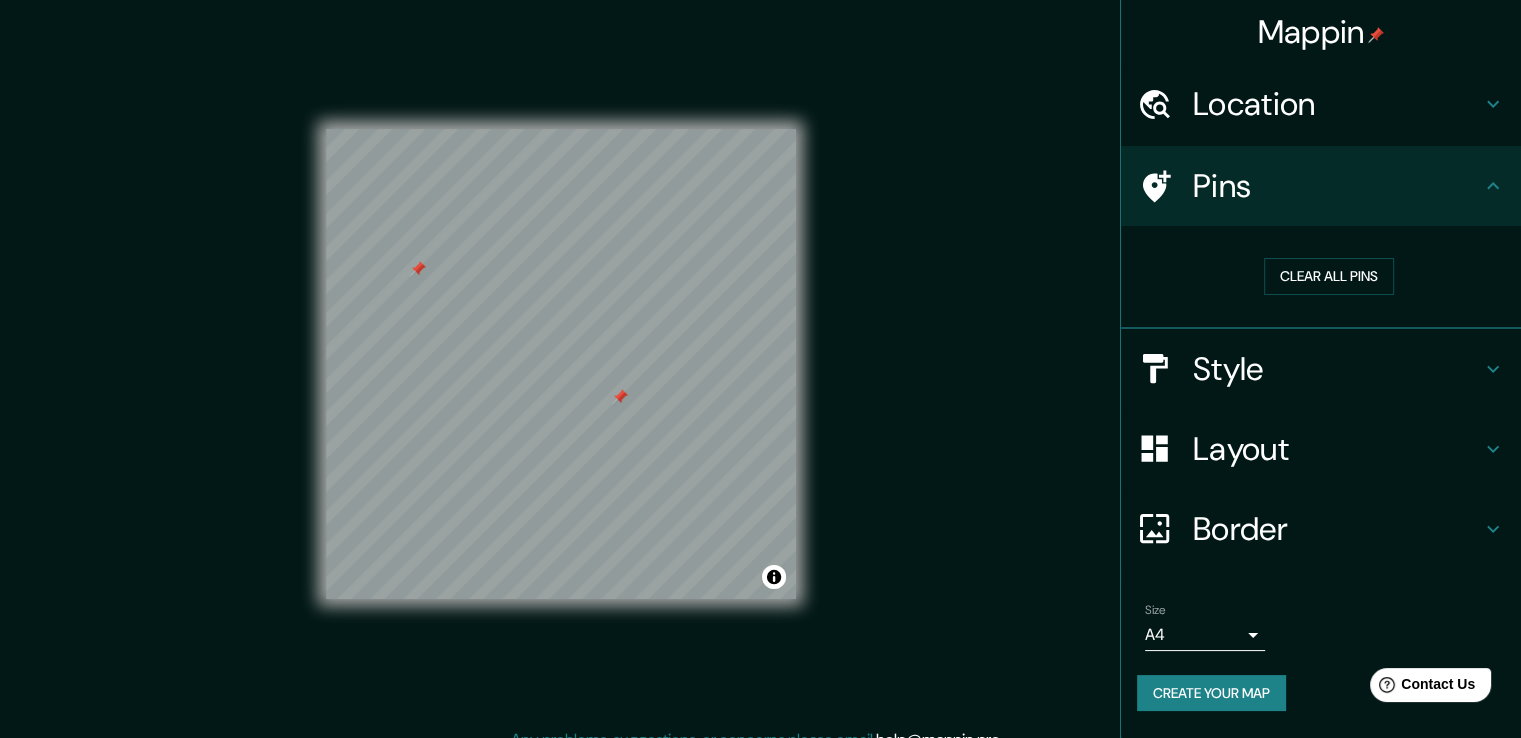 click at bounding box center (418, 269) 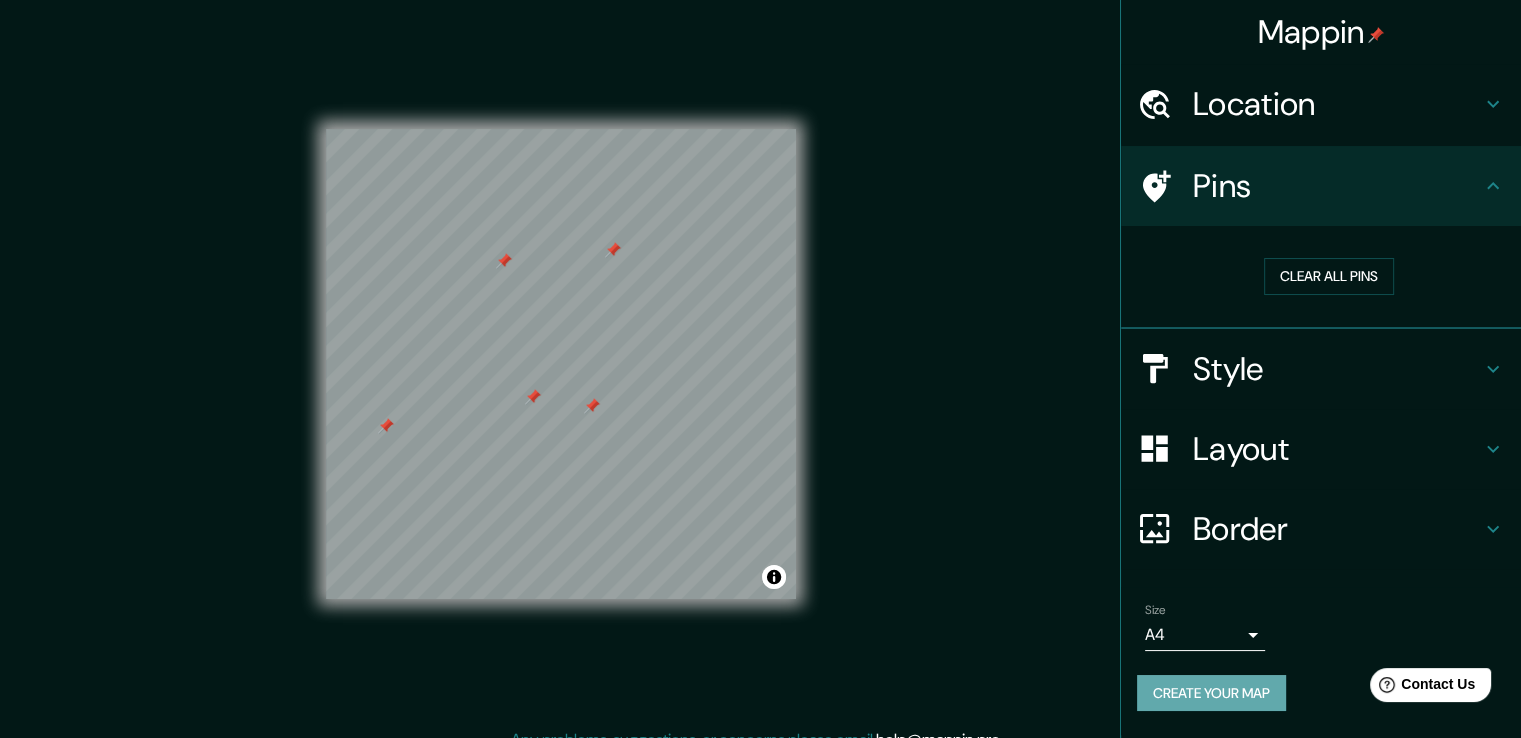 click on "Create your map" at bounding box center [1211, 693] 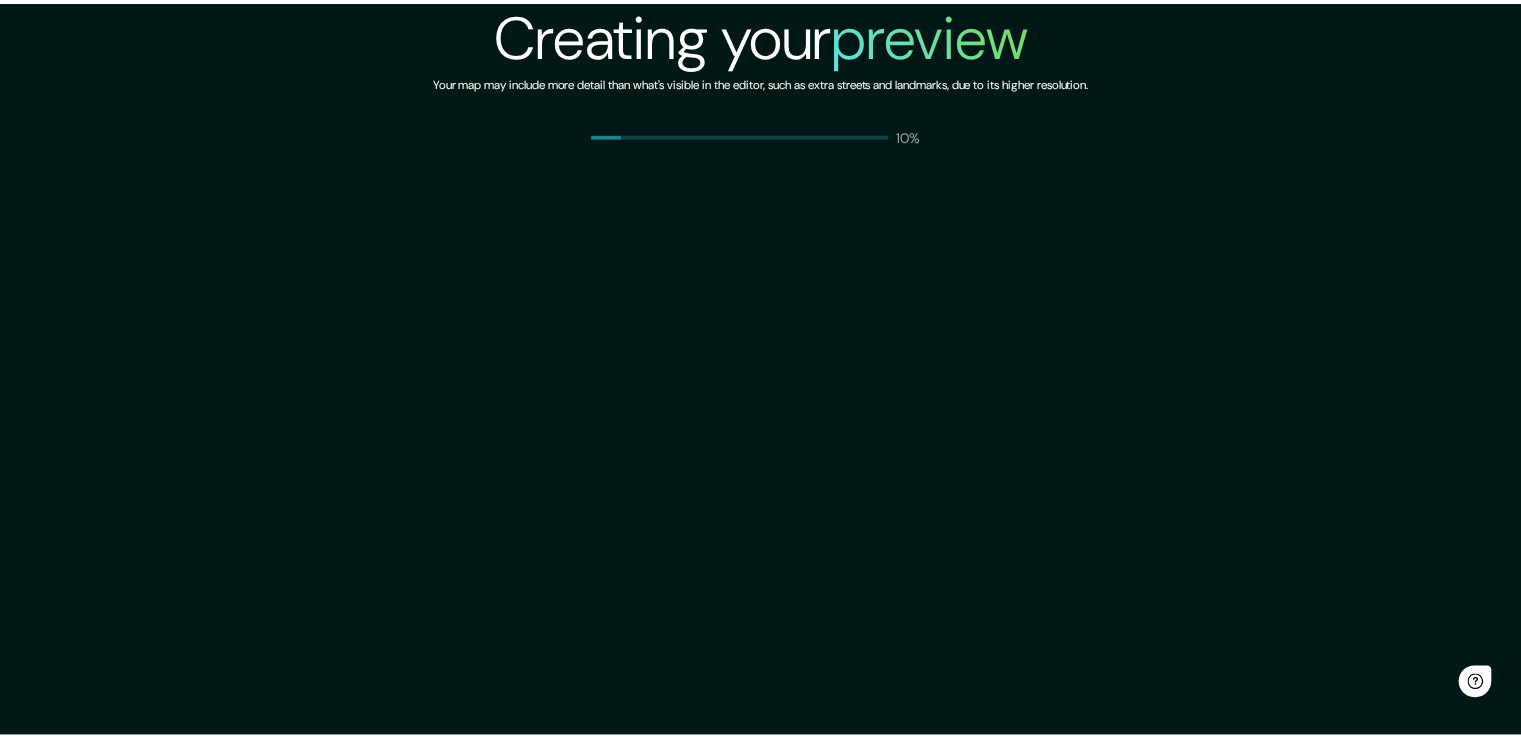 scroll, scrollTop: 0, scrollLeft: 0, axis: both 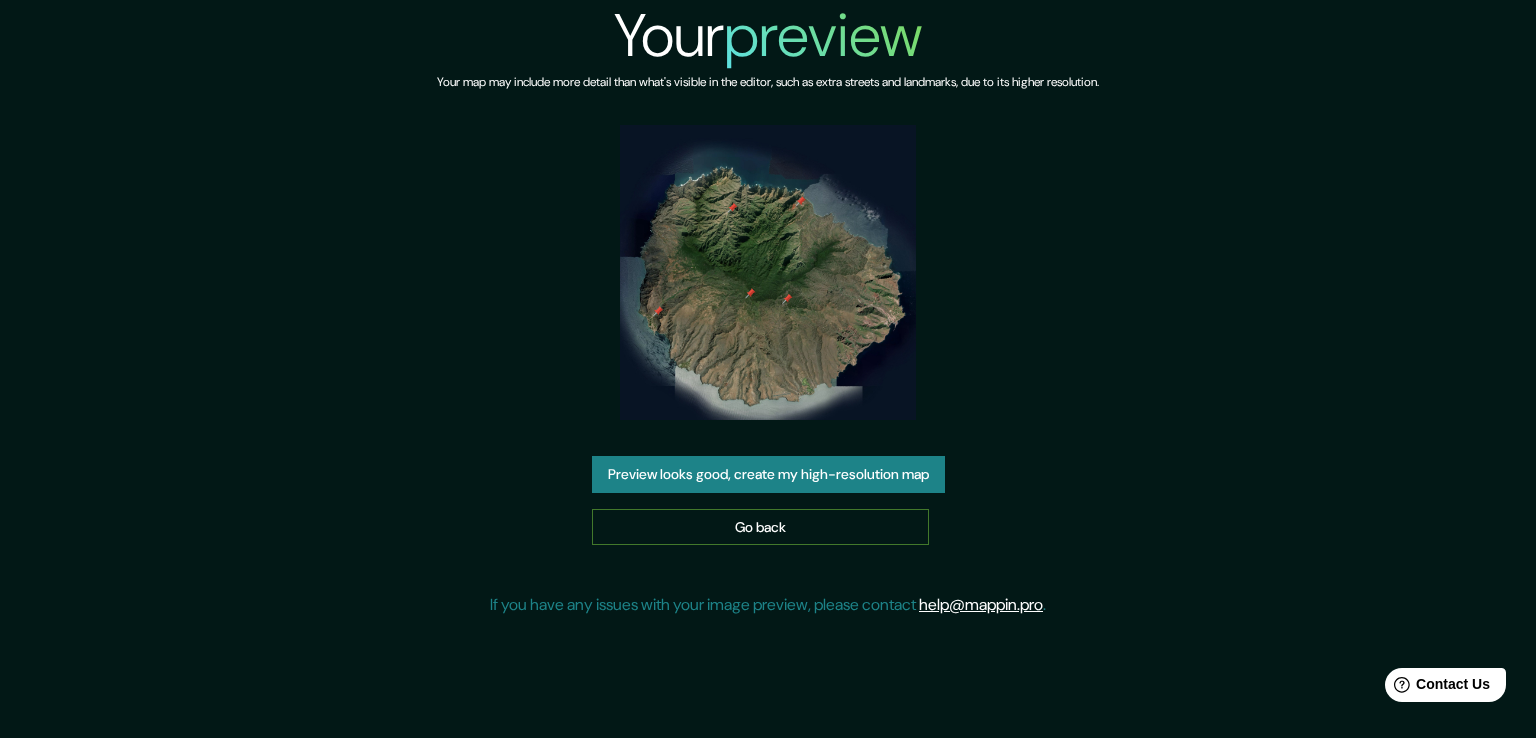 click on "Go back" at bounding box center [760, 527] 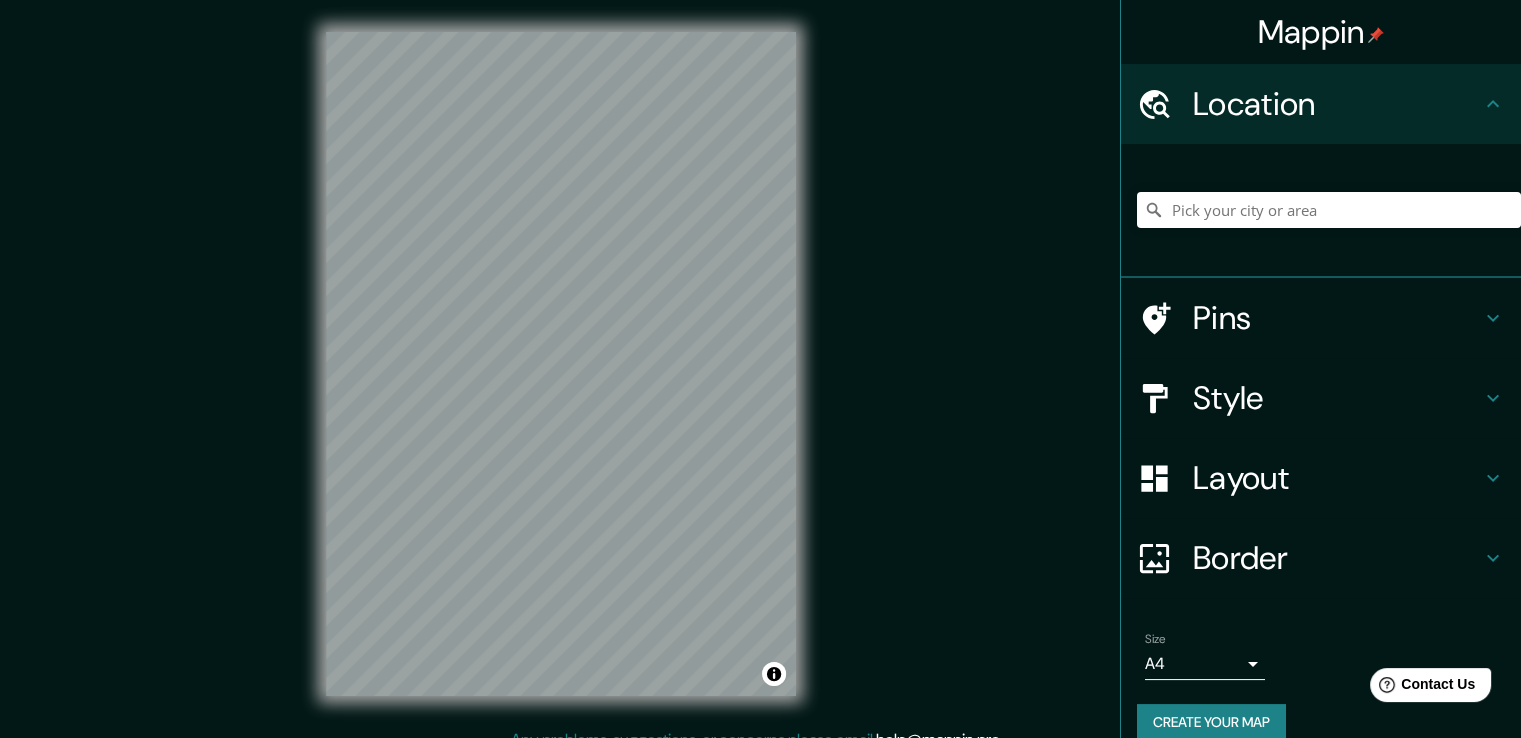 click on "Layout" at bounding box center [1337, 104] 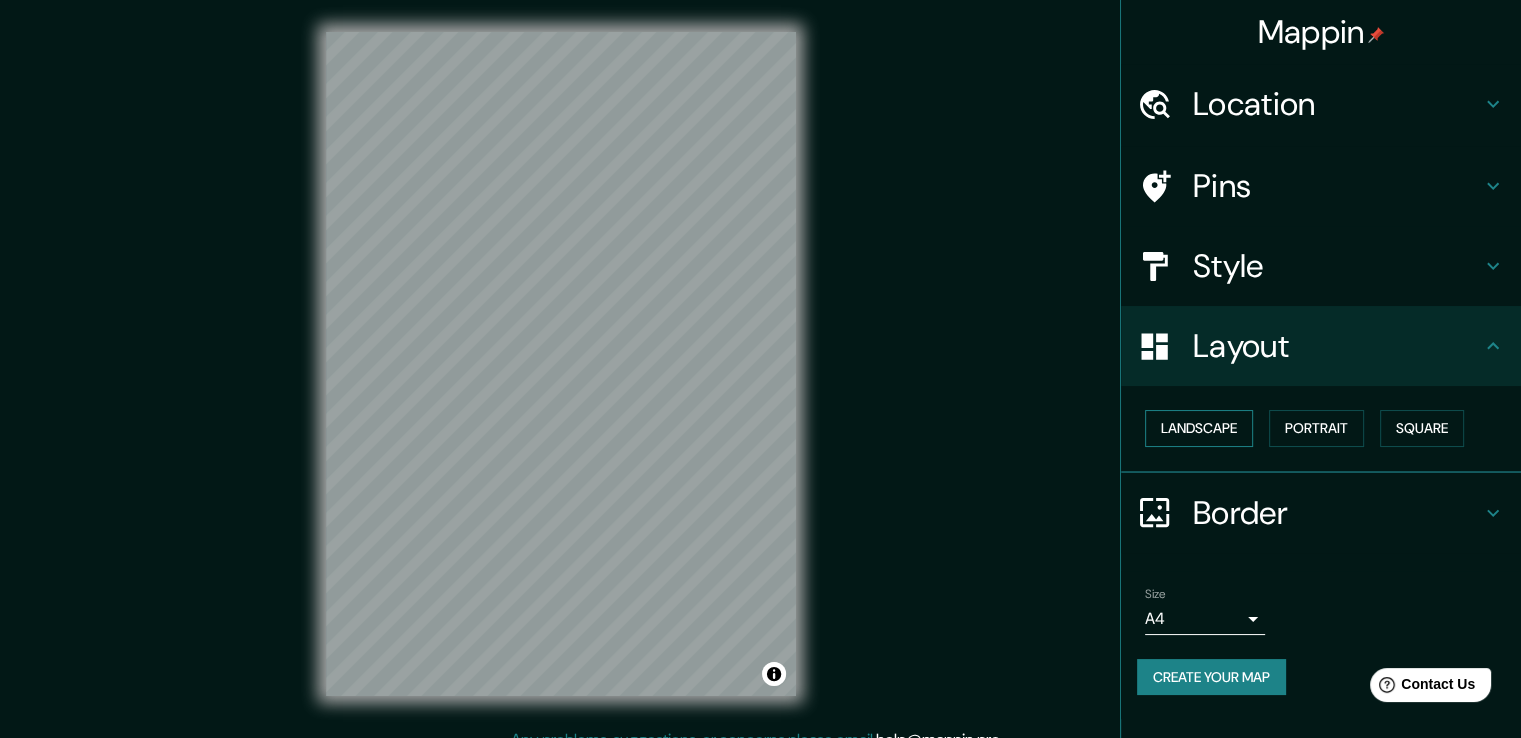 click on "Landscape" at bounding box center (1199, 428) 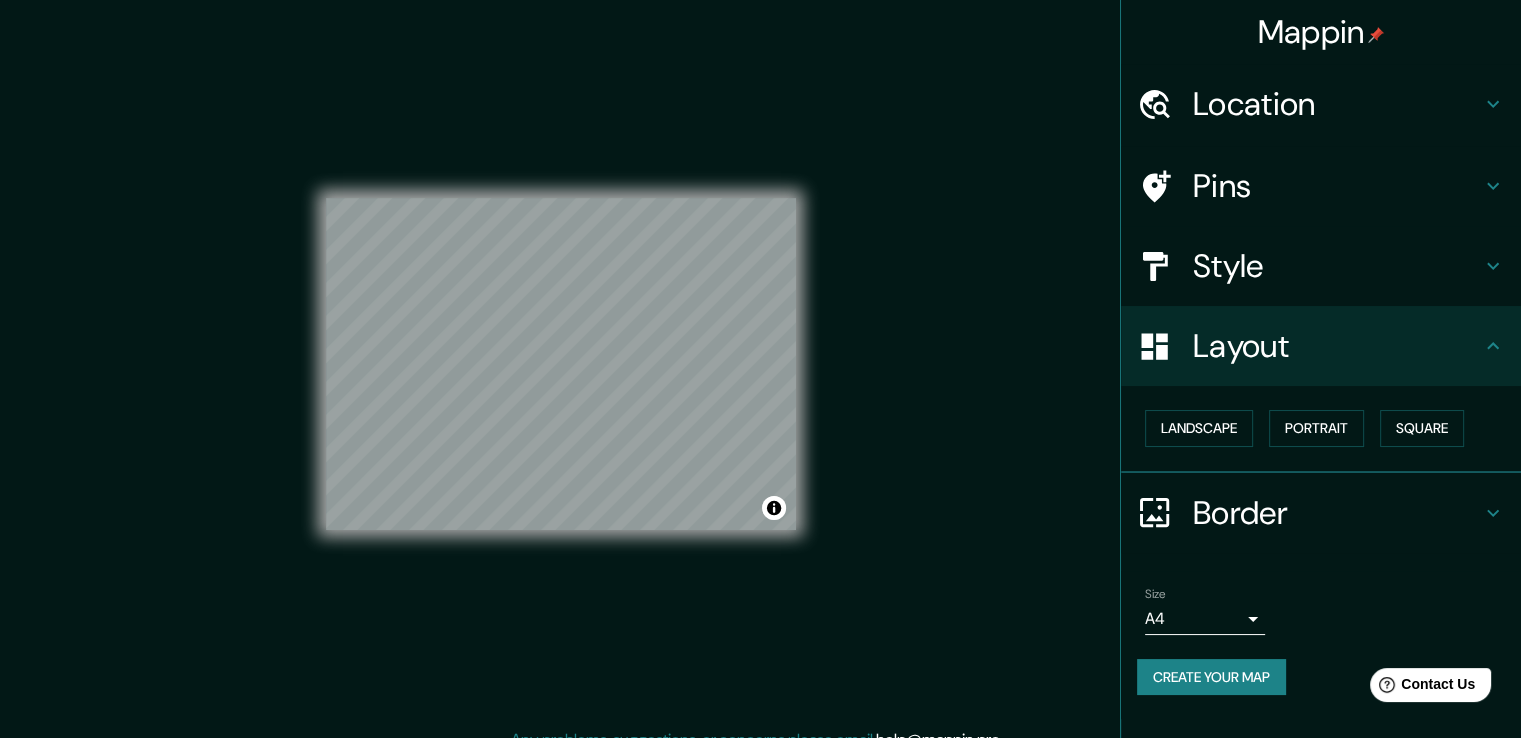 click on "Border" at bounding box center [1337, 104] 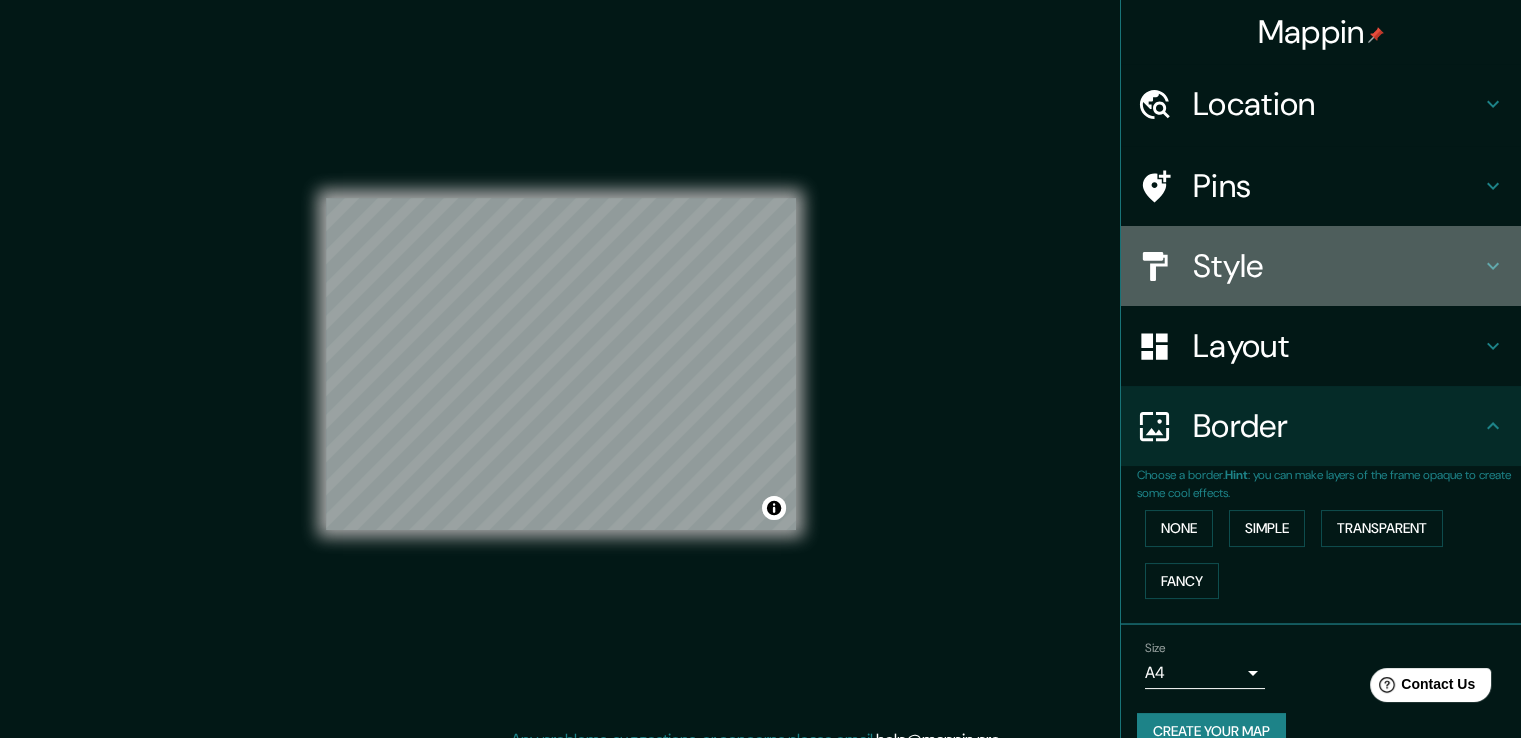 click on "Style" at bounding box center [1337, 104] 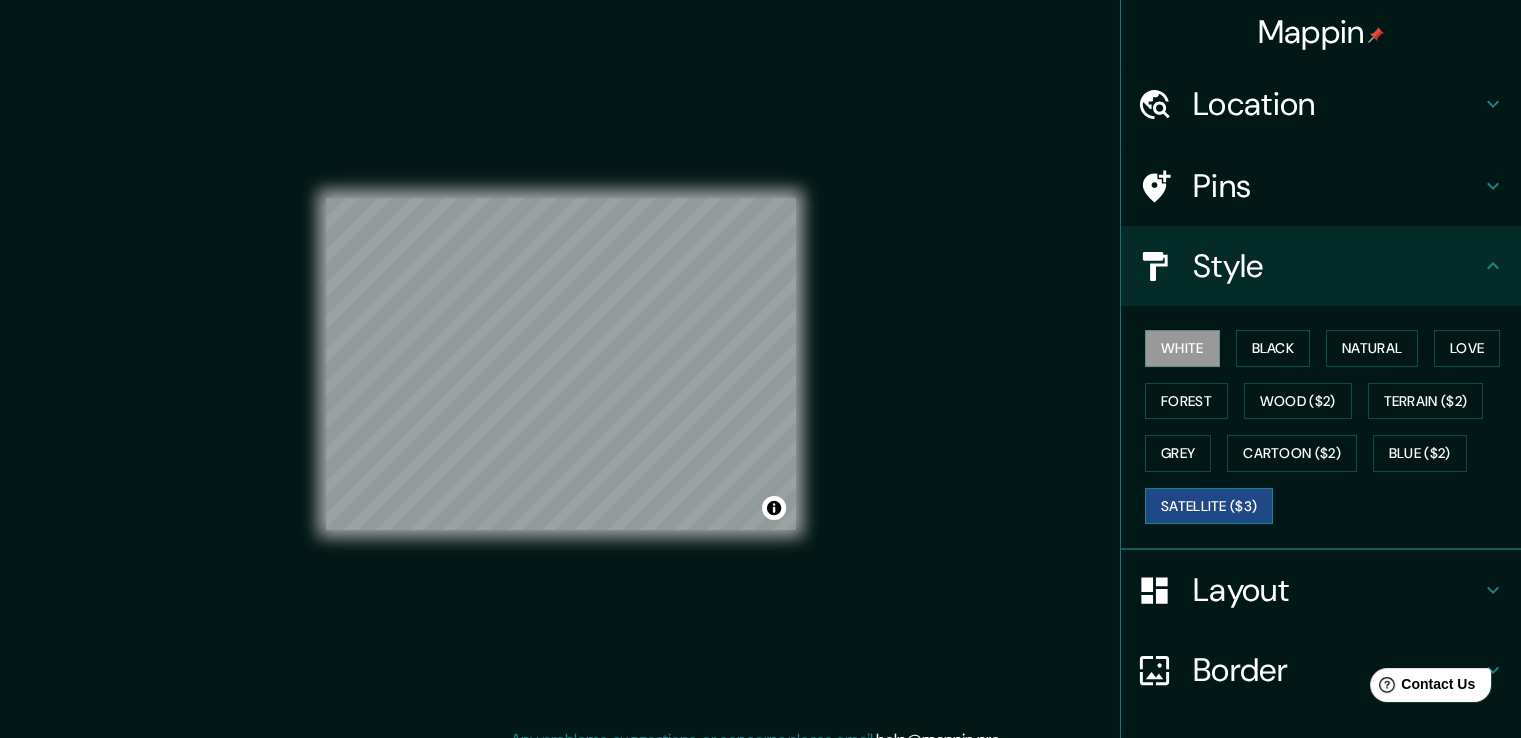 click on "Satellite ($3)" at bounding box center (1209, 506) 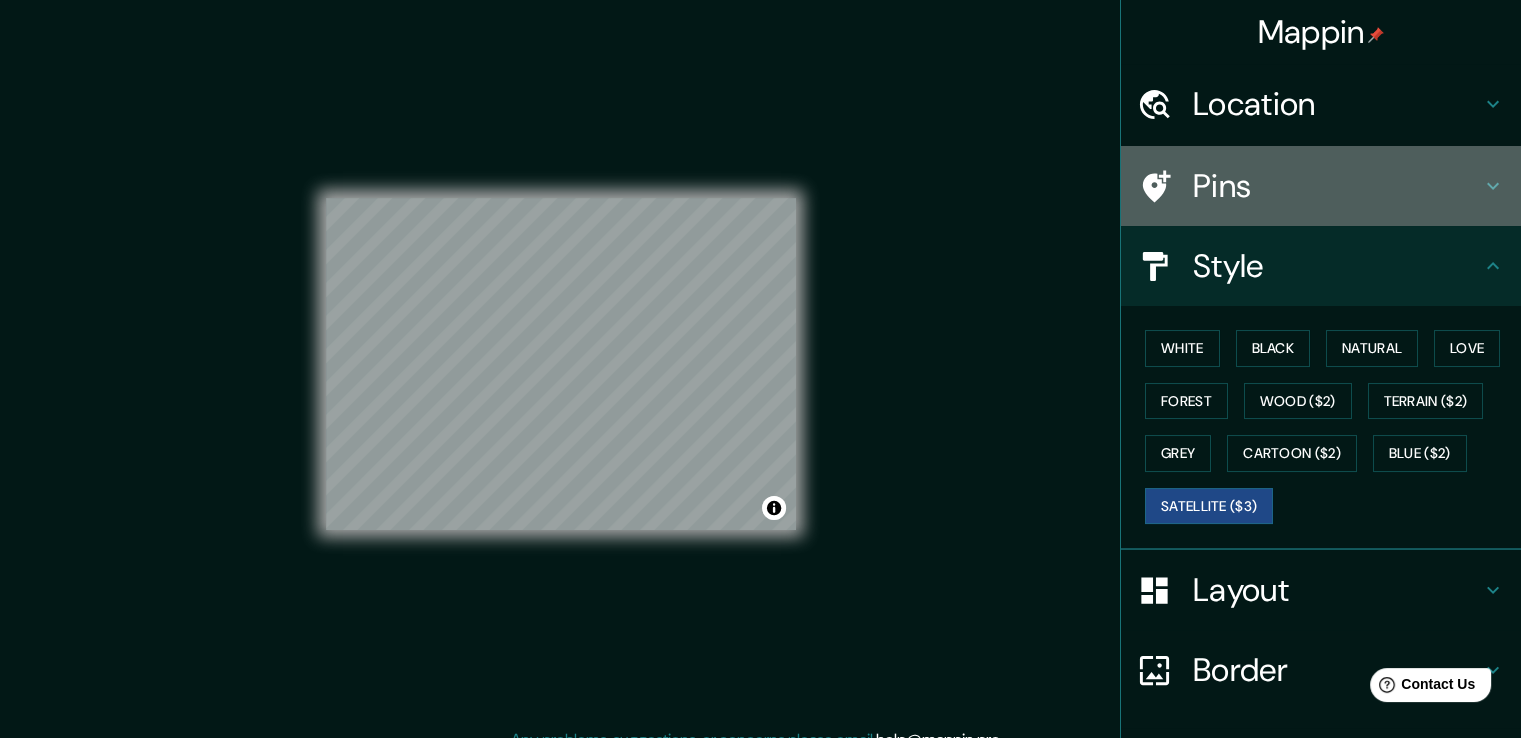 click on "Pins" at bounding box center (1337, 104) 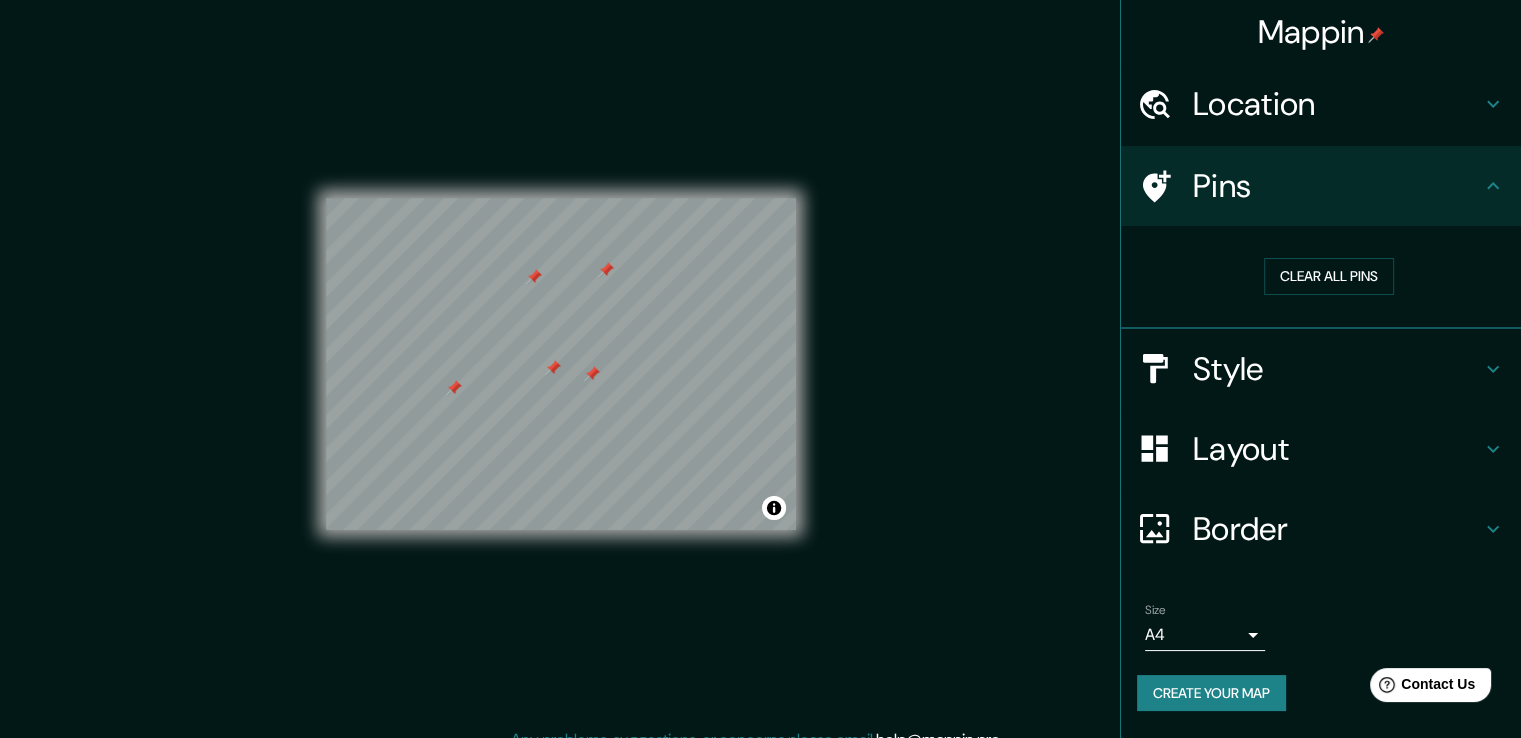 click on "Create your map" at bounding box center [1211, 693] 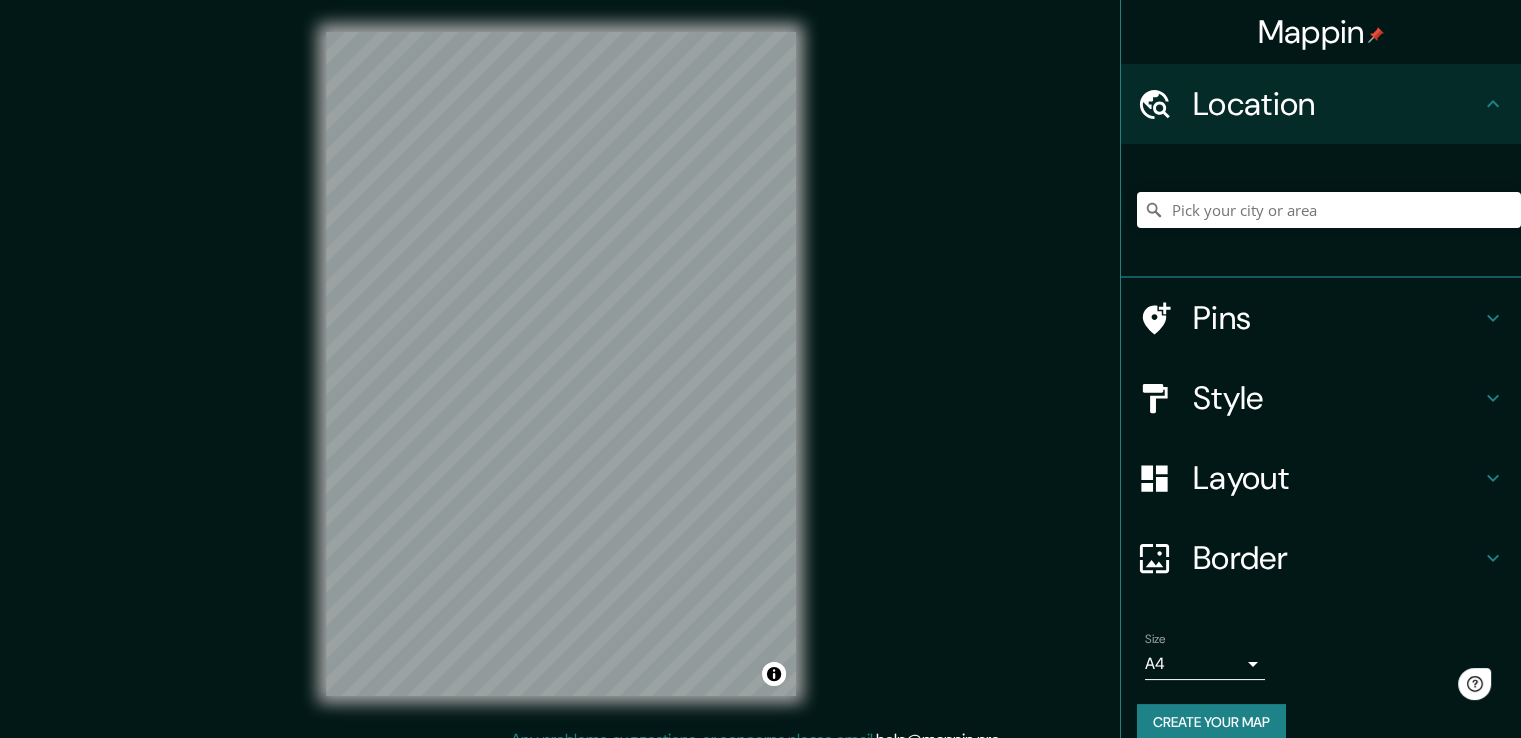 scroll, scrollTop: 0, scrollLeft: 0, axis: both 